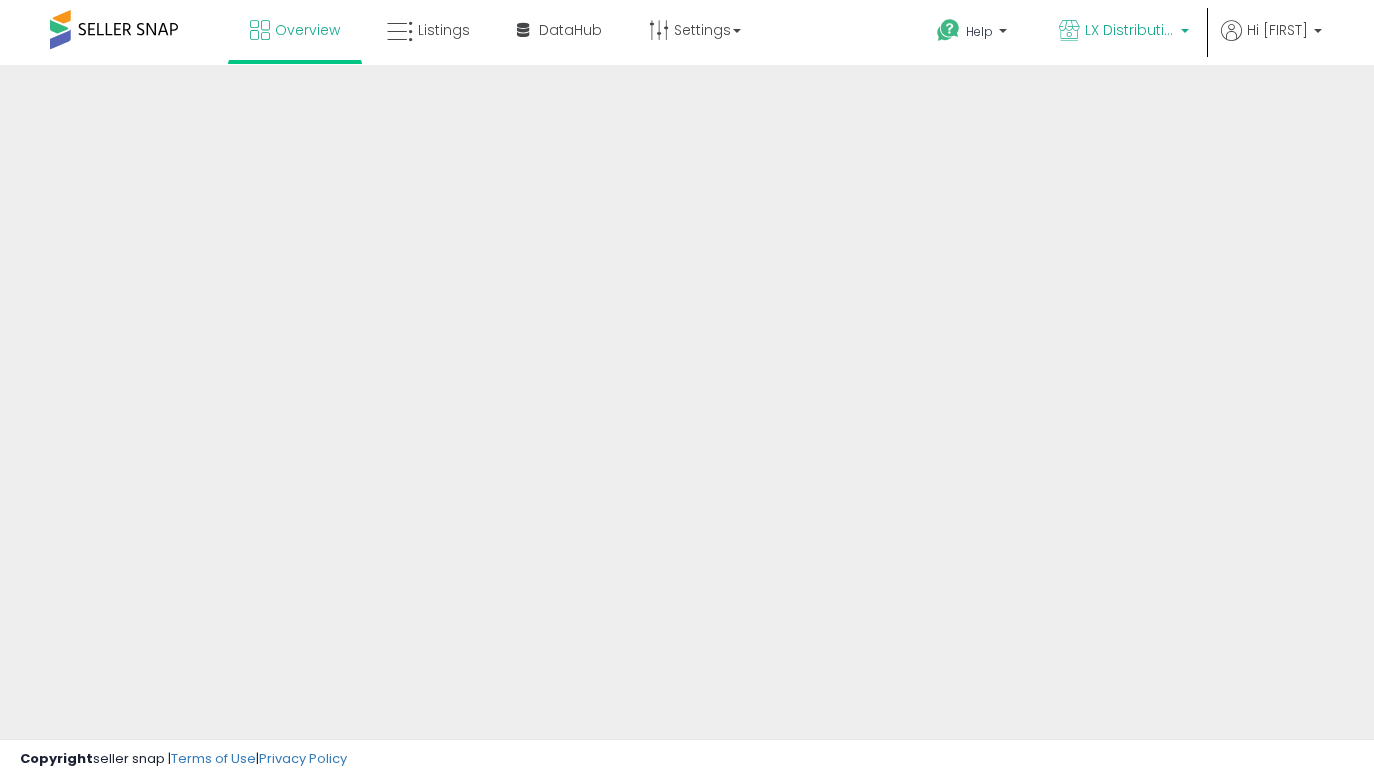 scroll, scrollTop: 0, scrollLeft: 0, axis: both 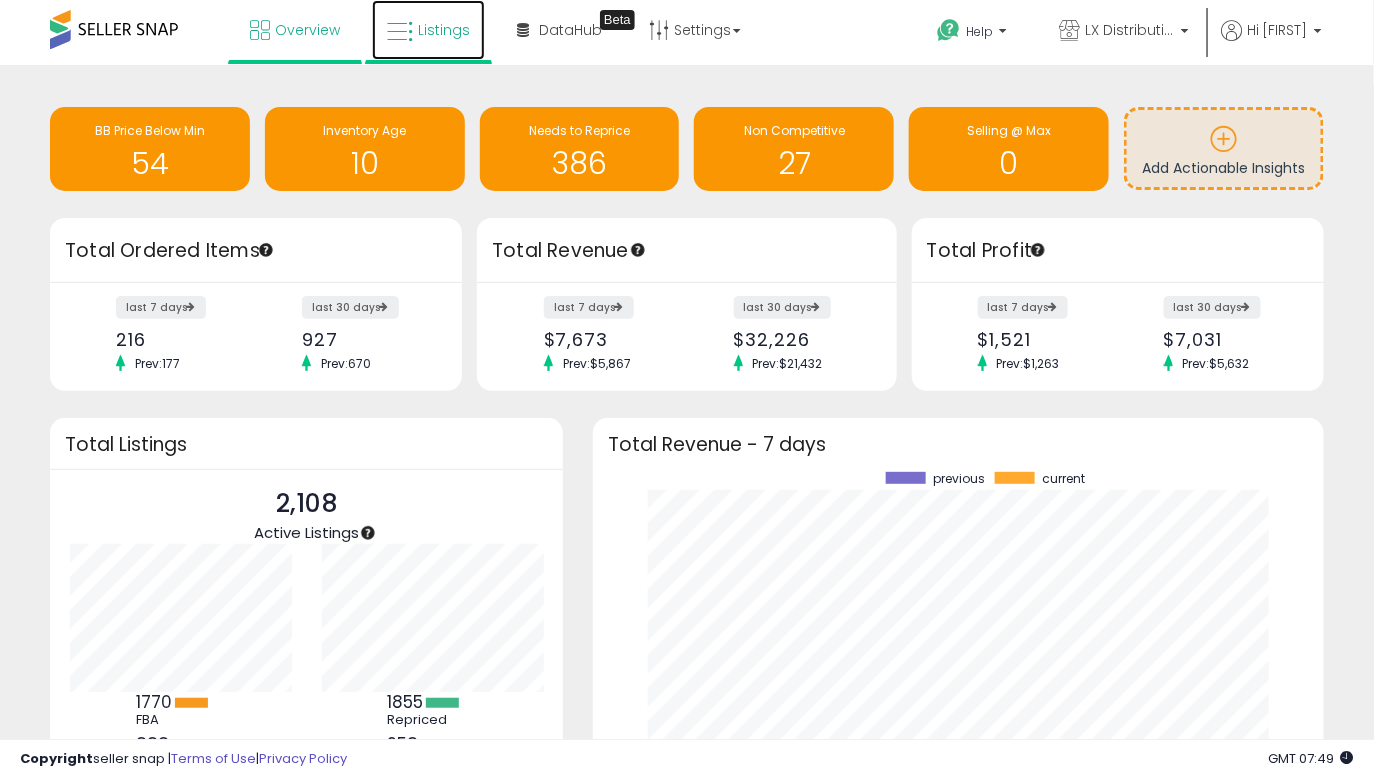 click at bounding box center [400, 32] 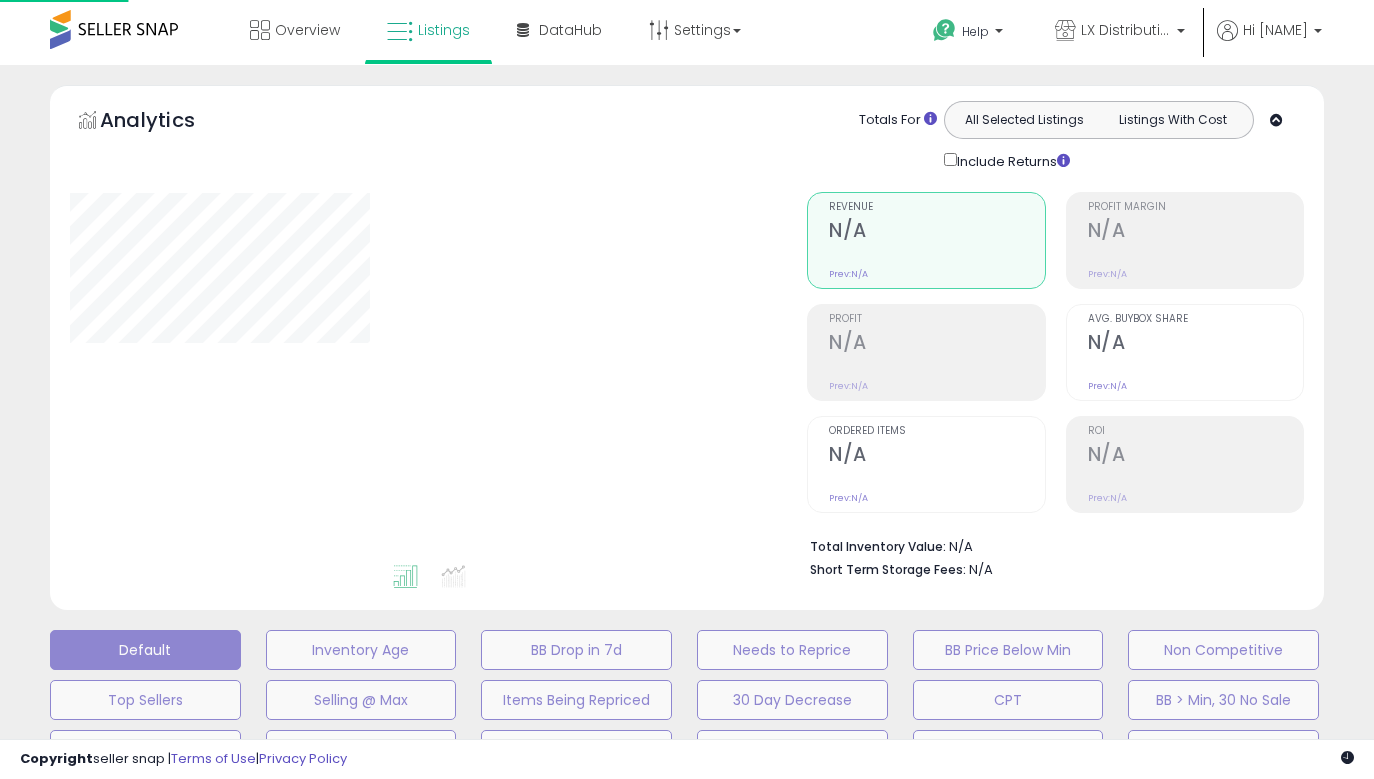 scroll, scrollTop: 0, scrollLeft: 0, axis: both 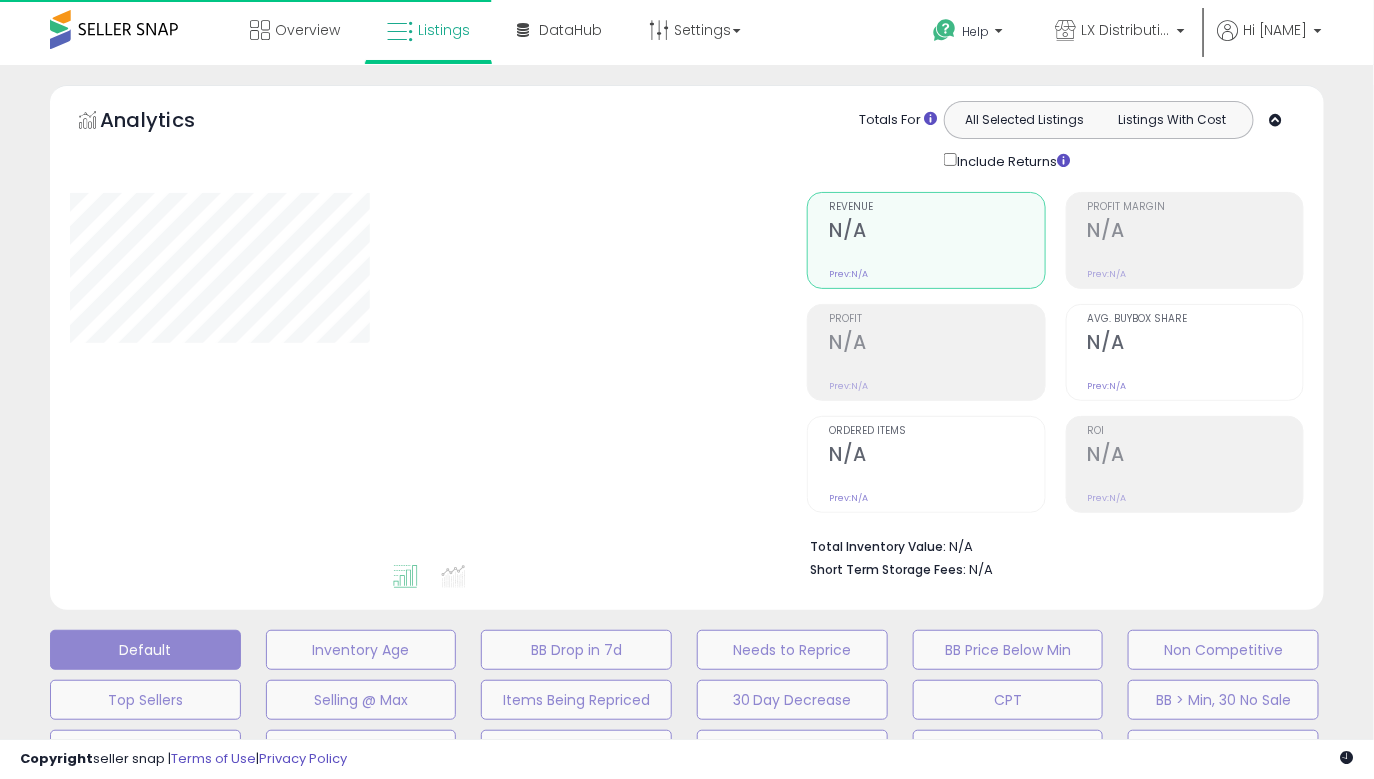 type on "**********" 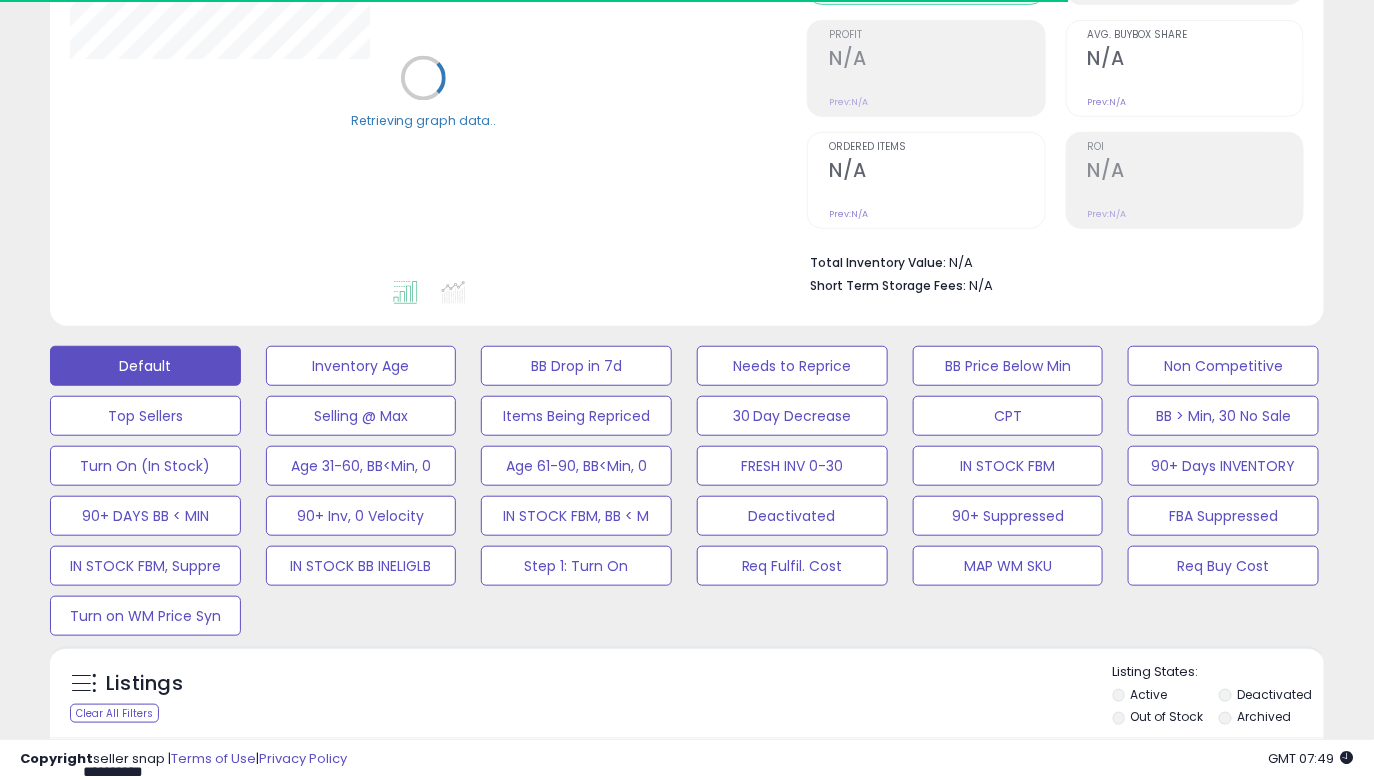 scroll, scrollTop: 370, scrollLeft: 0, axis: vertical 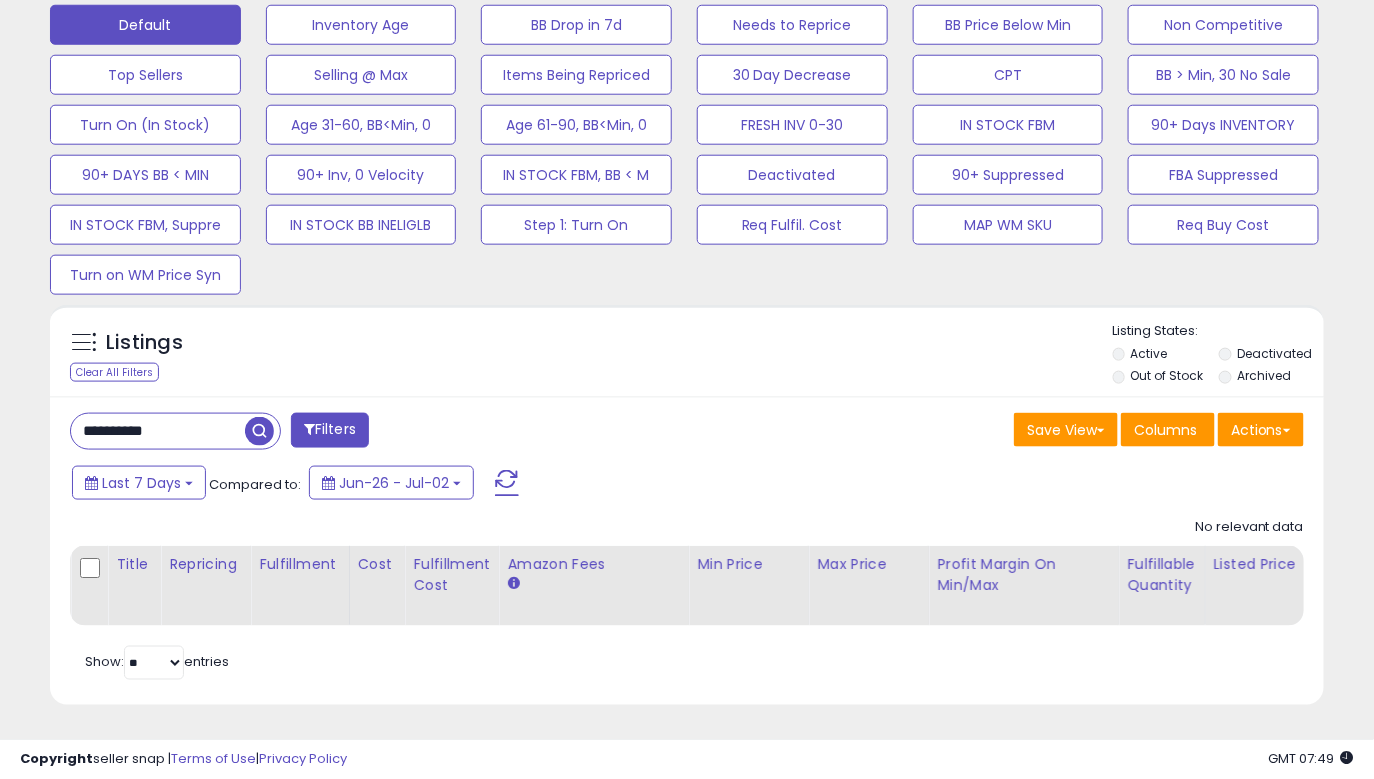 click on "**********" at bounding box center [371, 433] 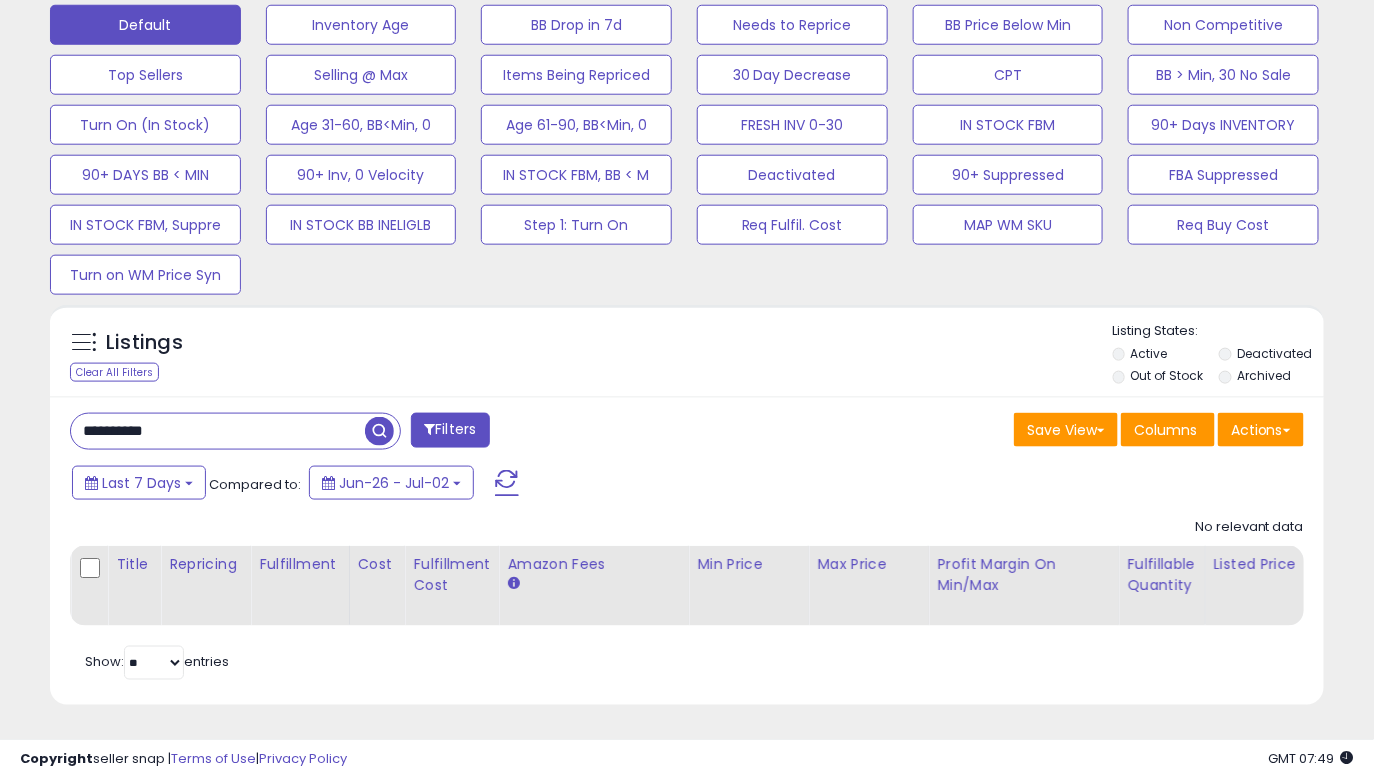 click on "**********" at bounding box center [218, 431] 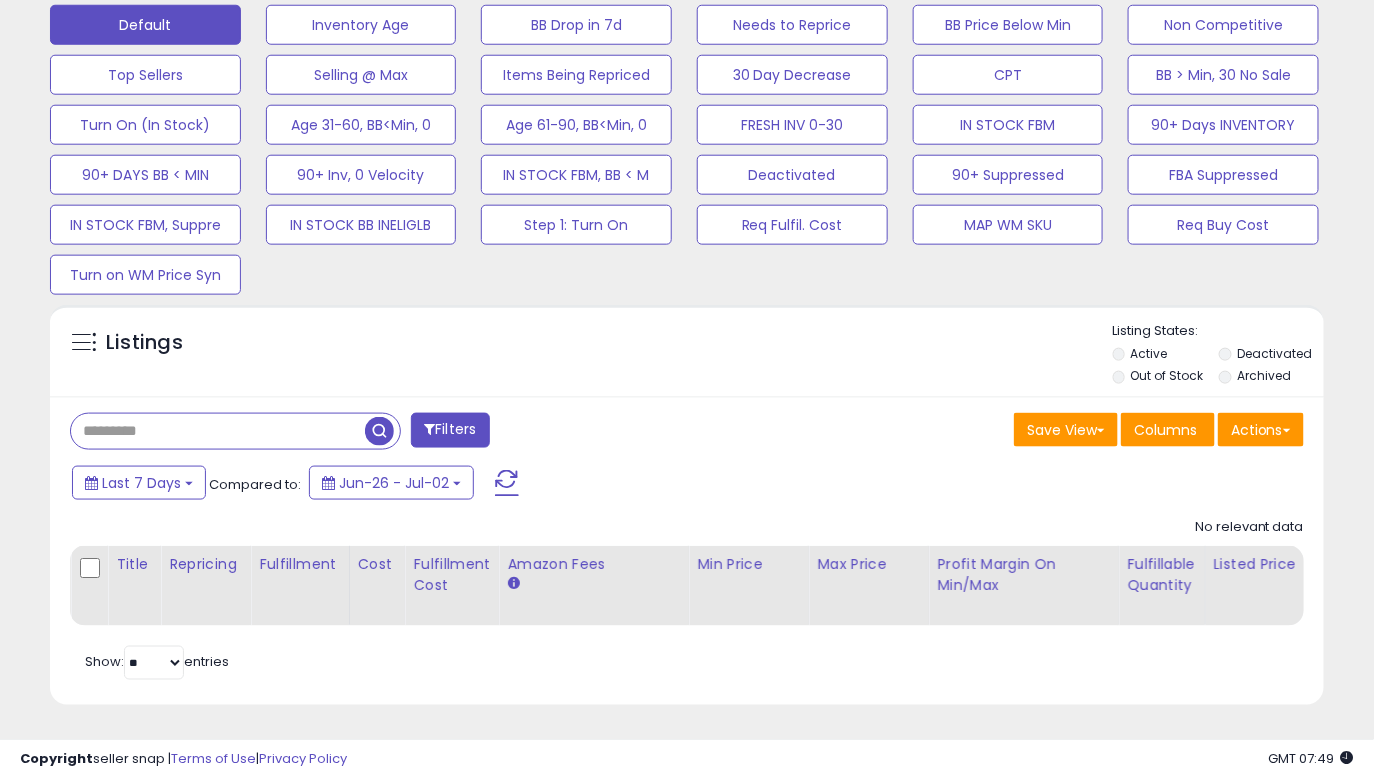 type 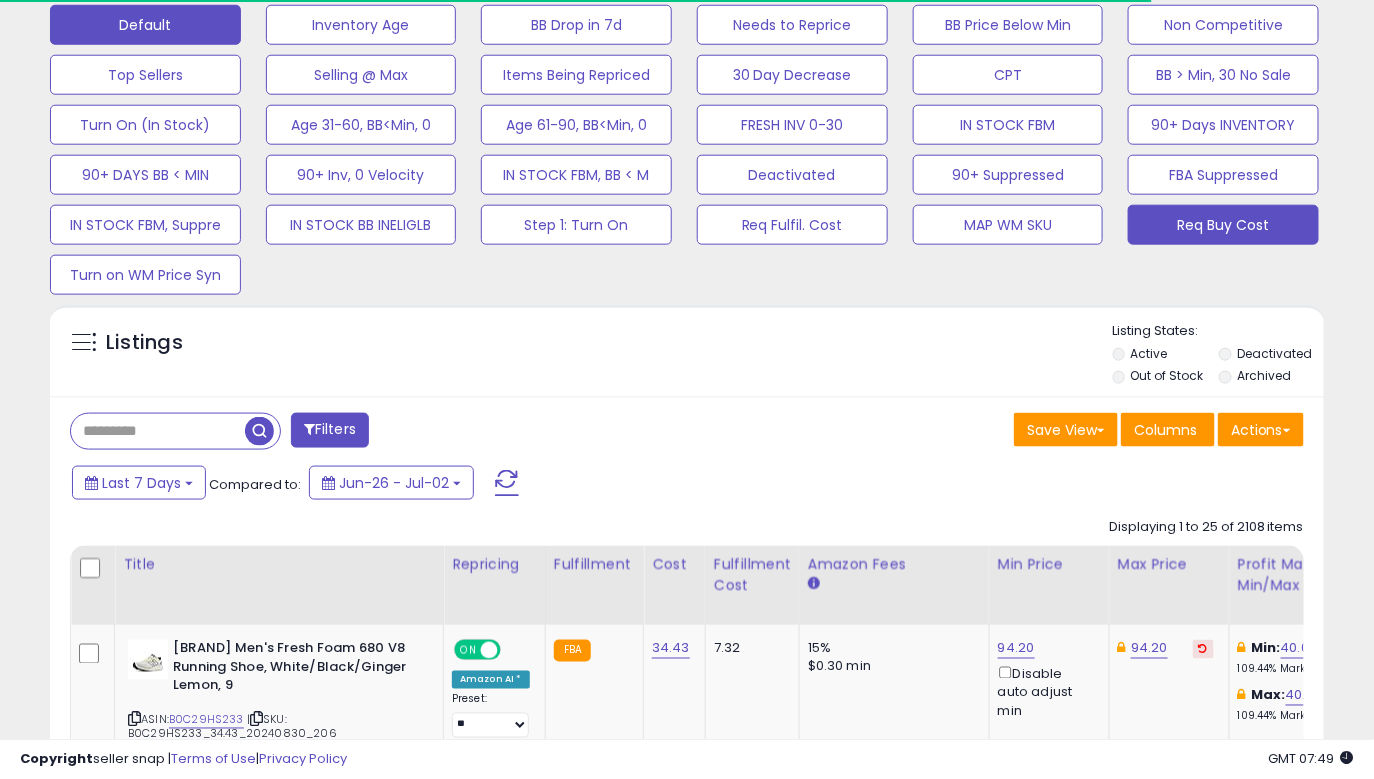 click on "Req Buy Cost" at bounding box center [361, 25] 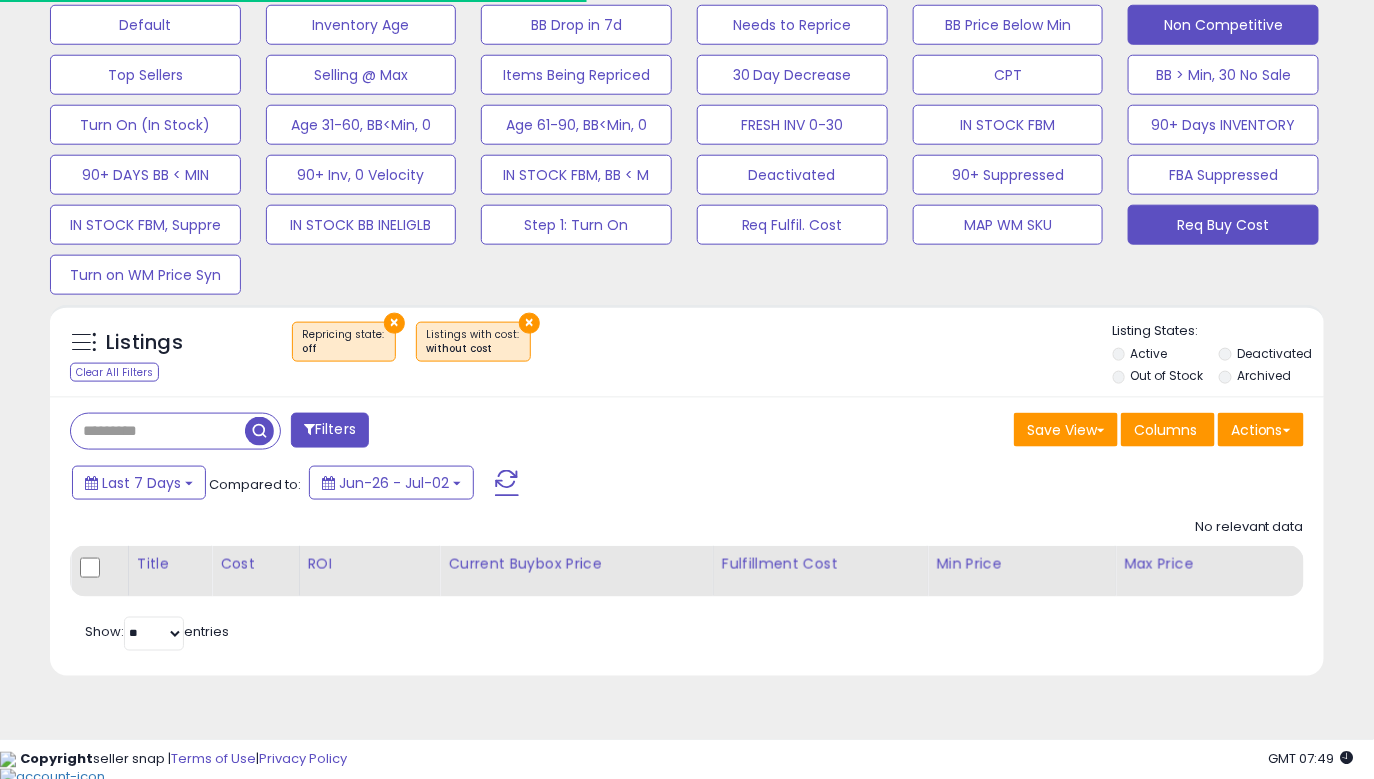 scroll, scrollTop: 595, scrollLeft: 0, axis: vertical 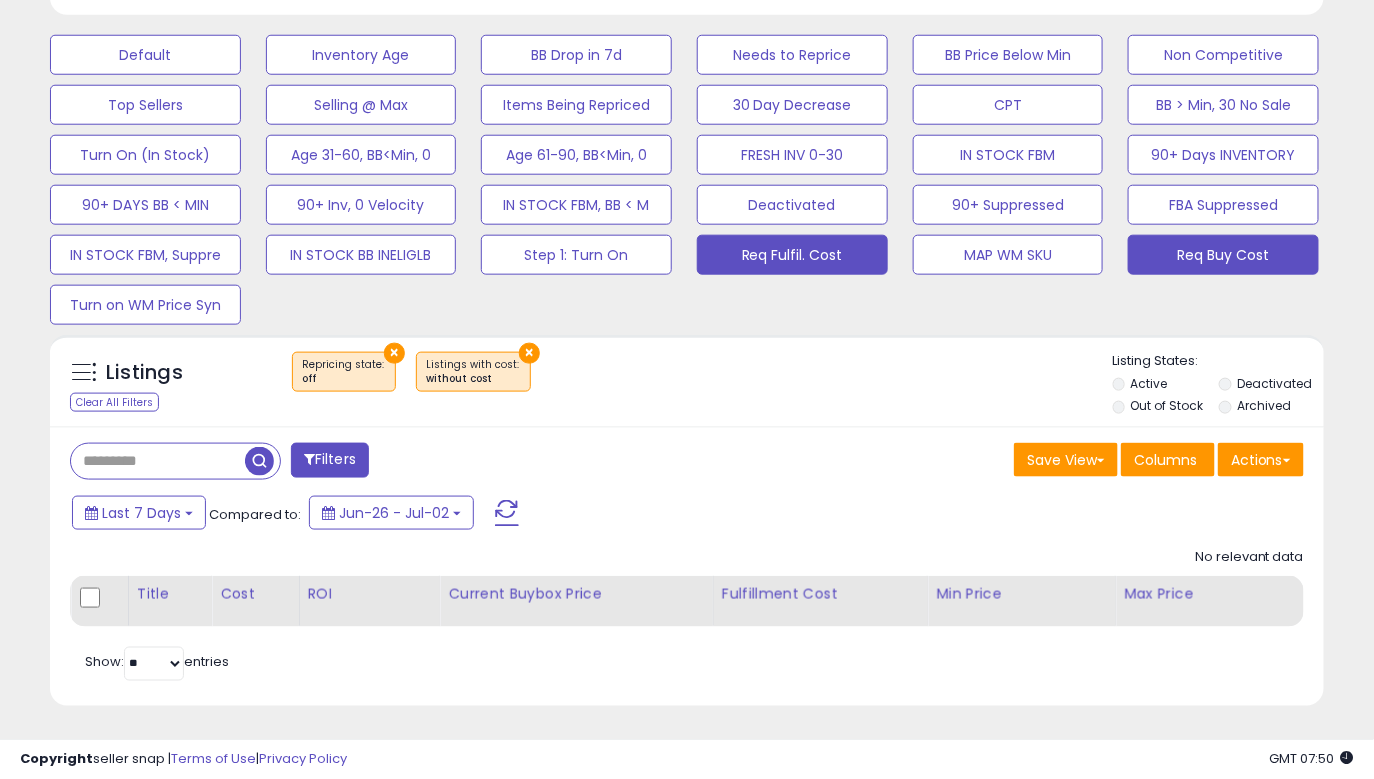 click on "Req Fulfil. Cost" at bounding box center [145, 55] 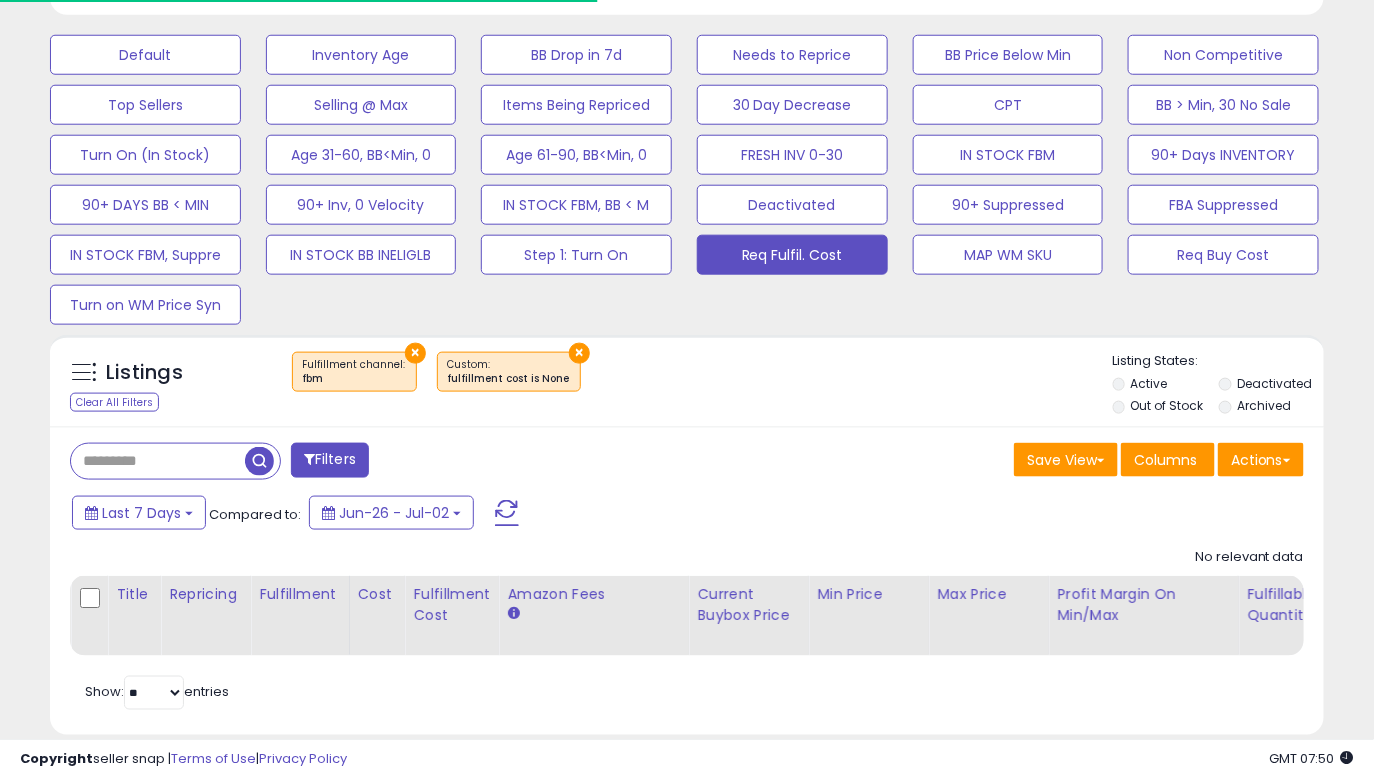 scroll, scrollTop: 625, scrollLeft: 0, axis: vertical 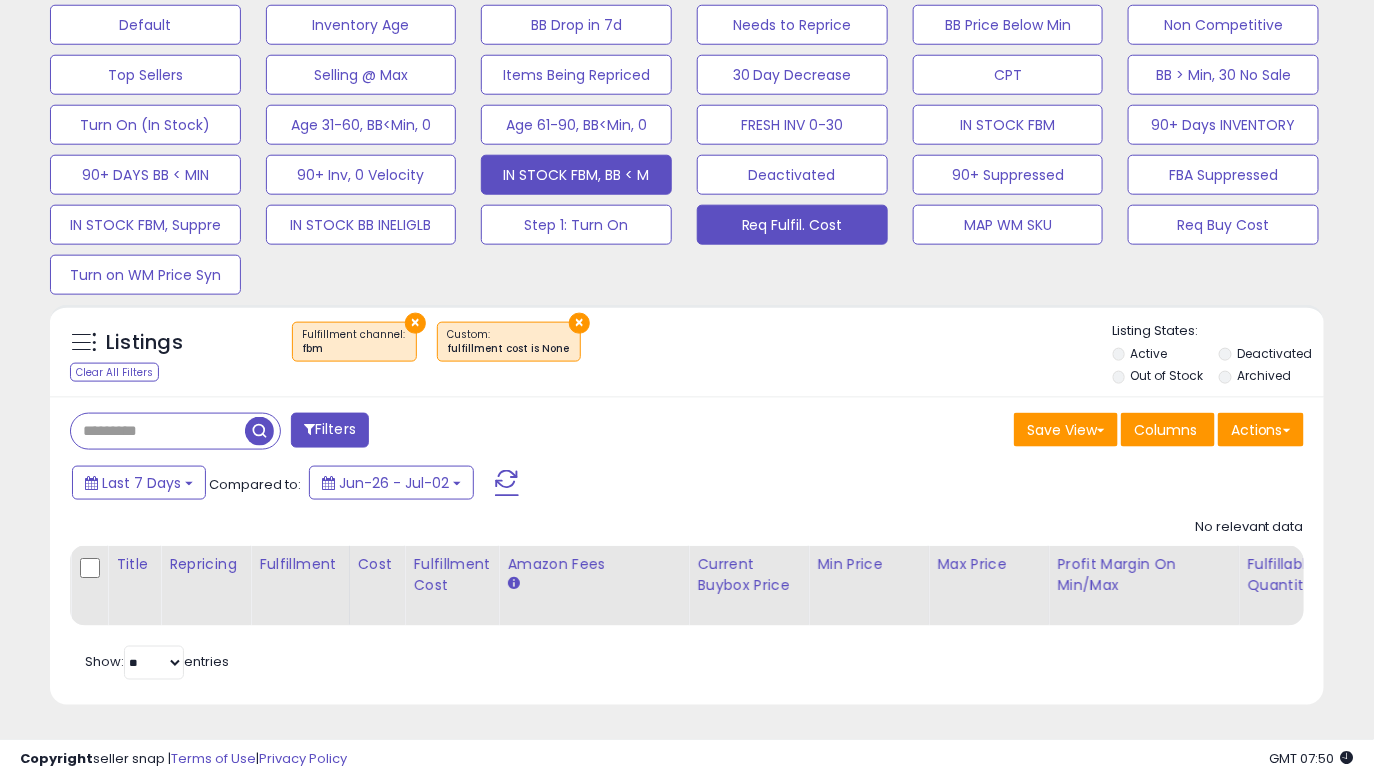 click on "IN STOCK FBM, BB < M" at bounding box center (145, 25) 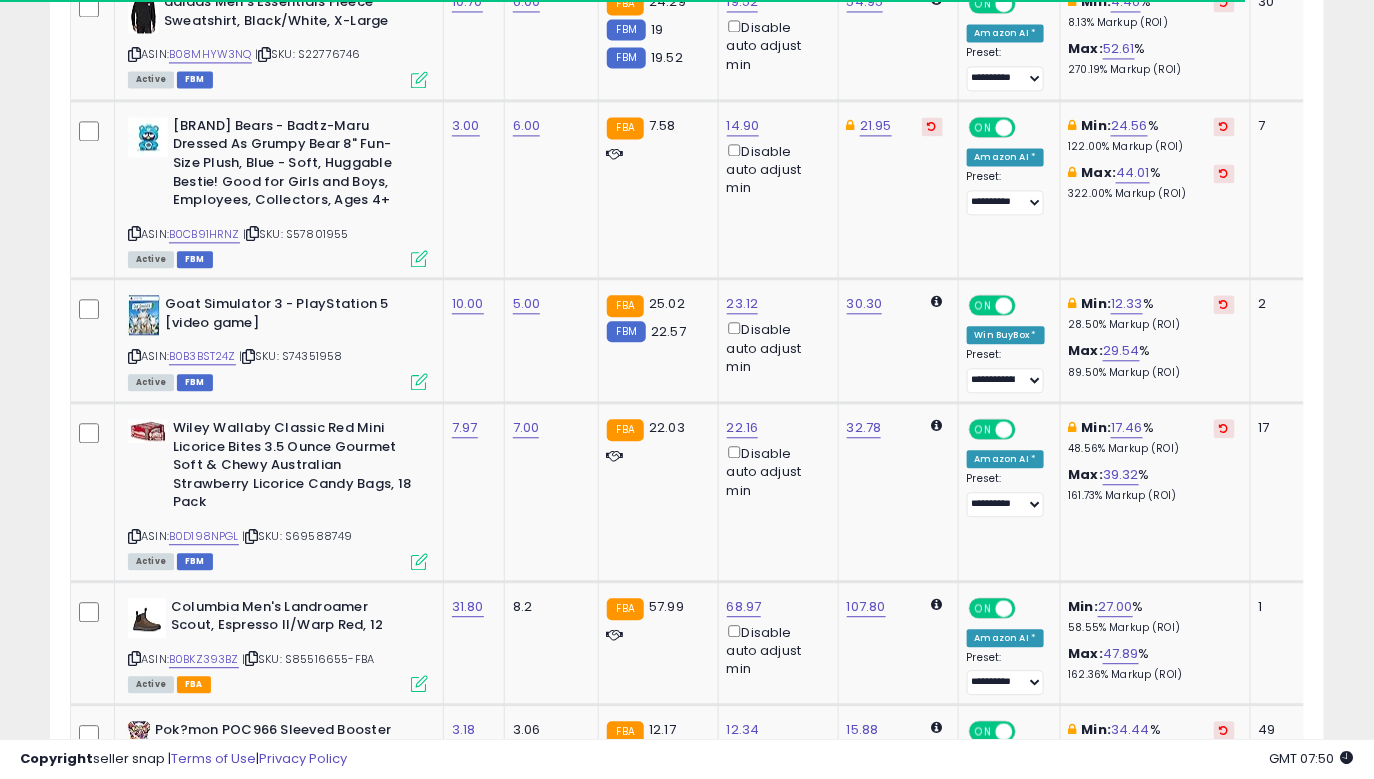 scroll, scrollTop: 4225, scrollLeft: 0, axis: vertical 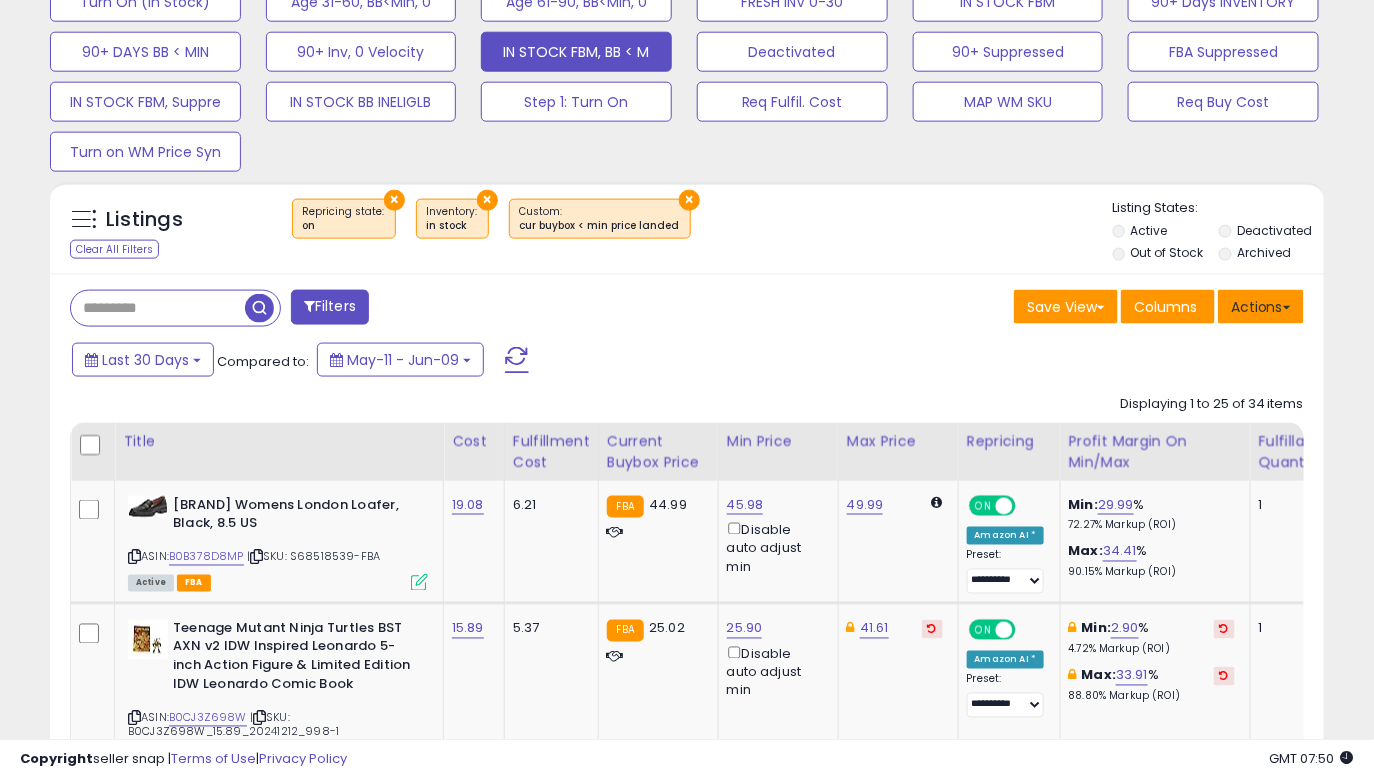 click on "Actions" at bounding box center [1261, 307] 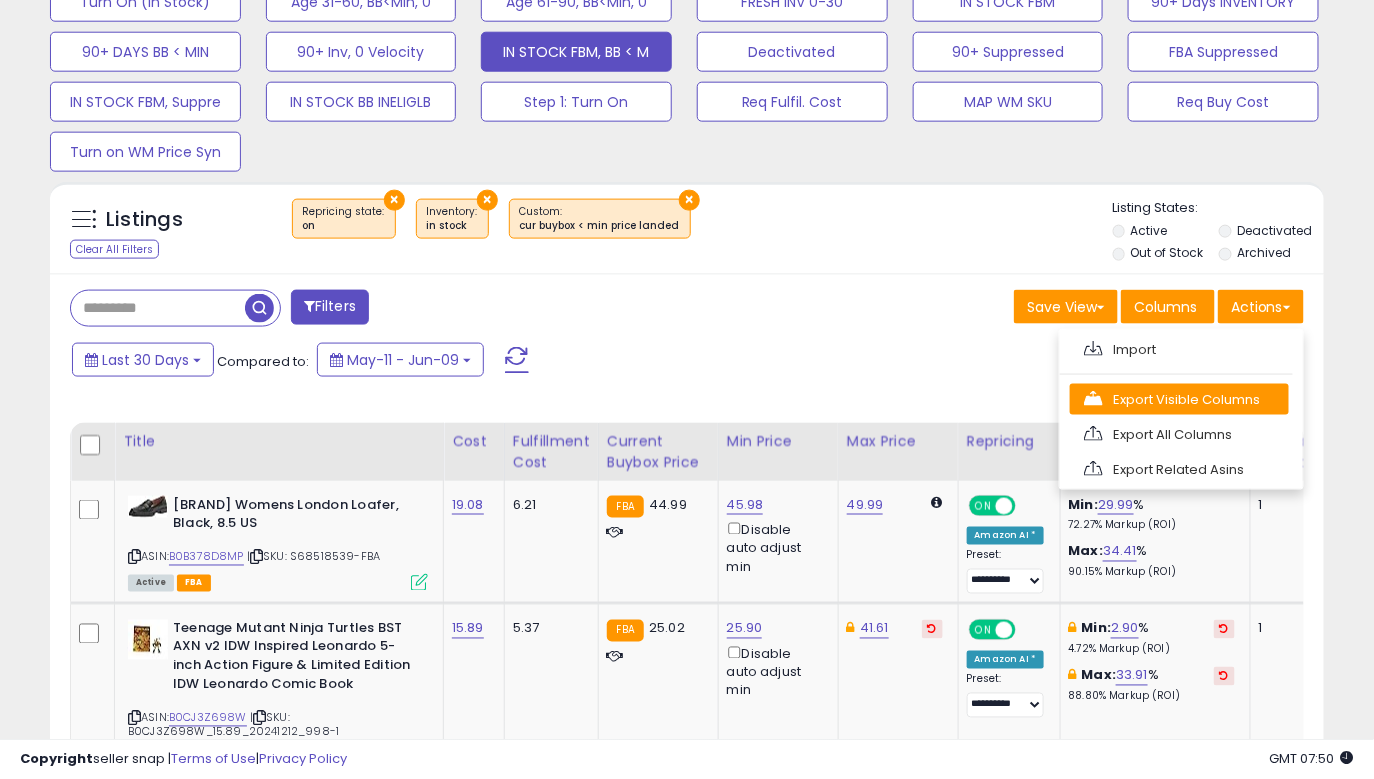 click on "Export Visible Columns" at bounding box center [1179, 399] 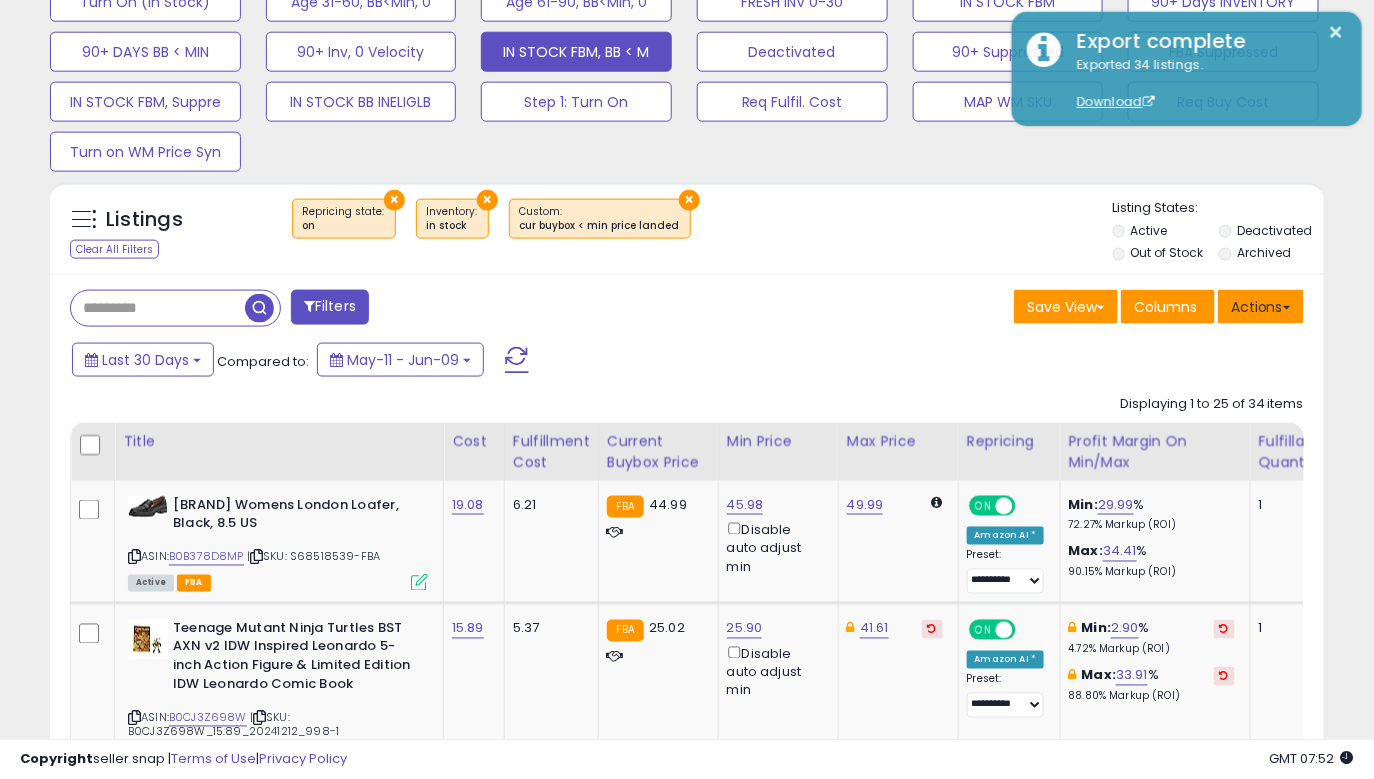 click on "Actions" at bounding box center [1261, 307] 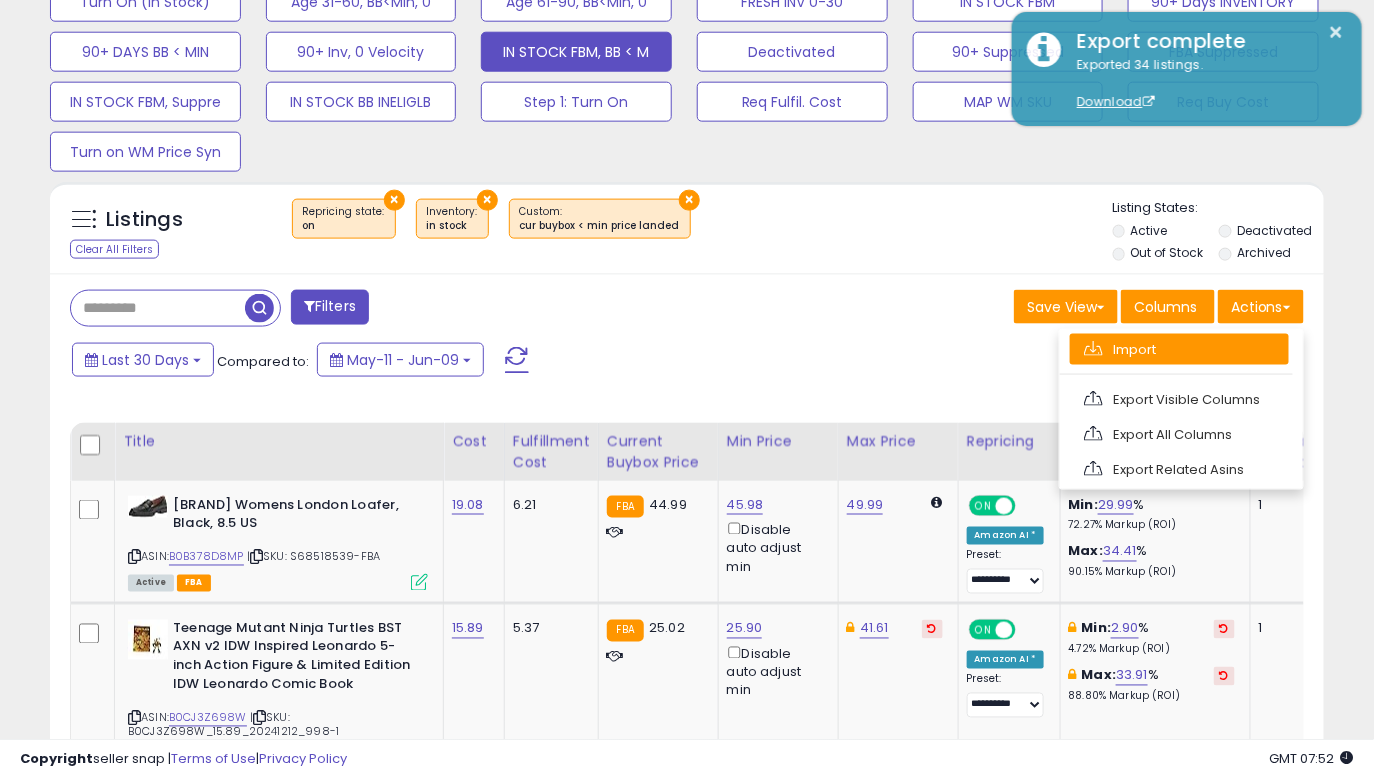 click on "Import" at bounding box center (1179, 349) 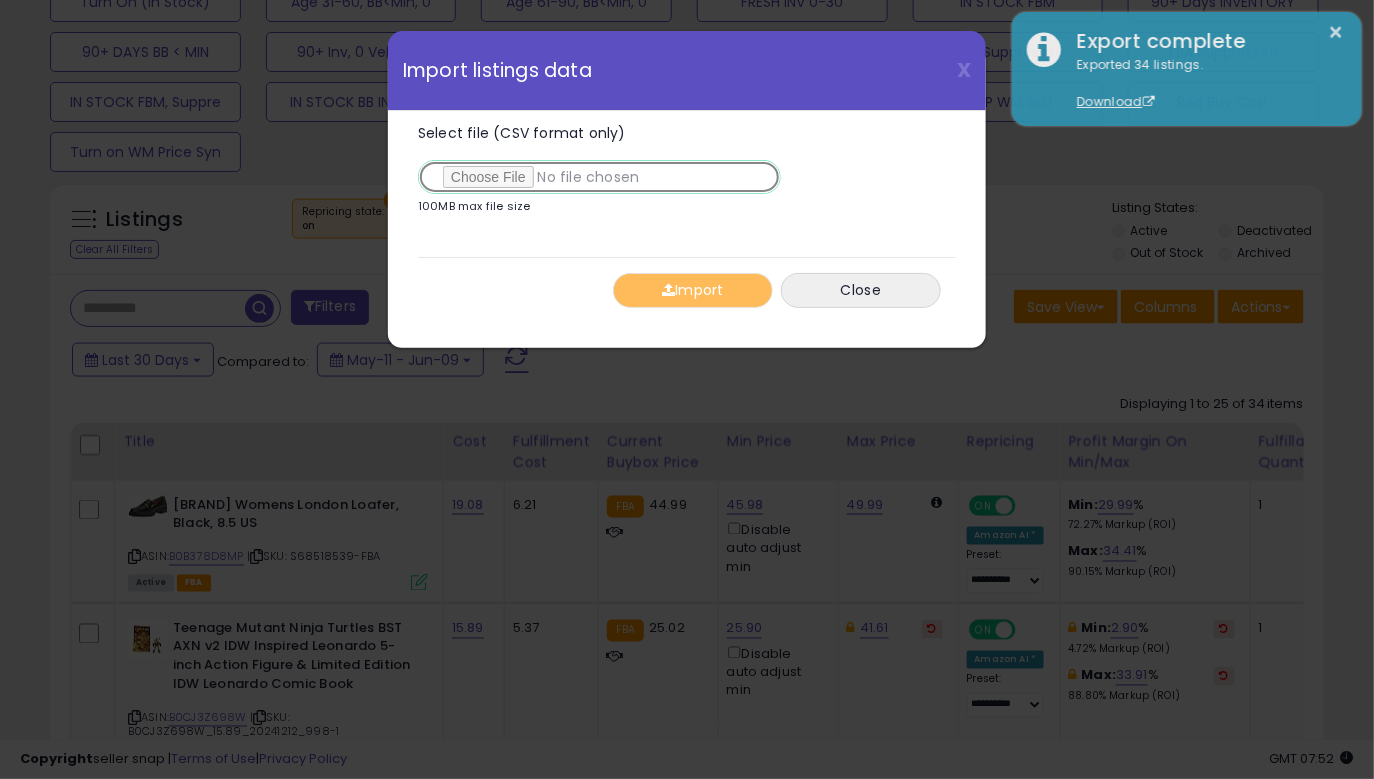 click on "Select file (CSV format only)" at bounding box center (599, 177) 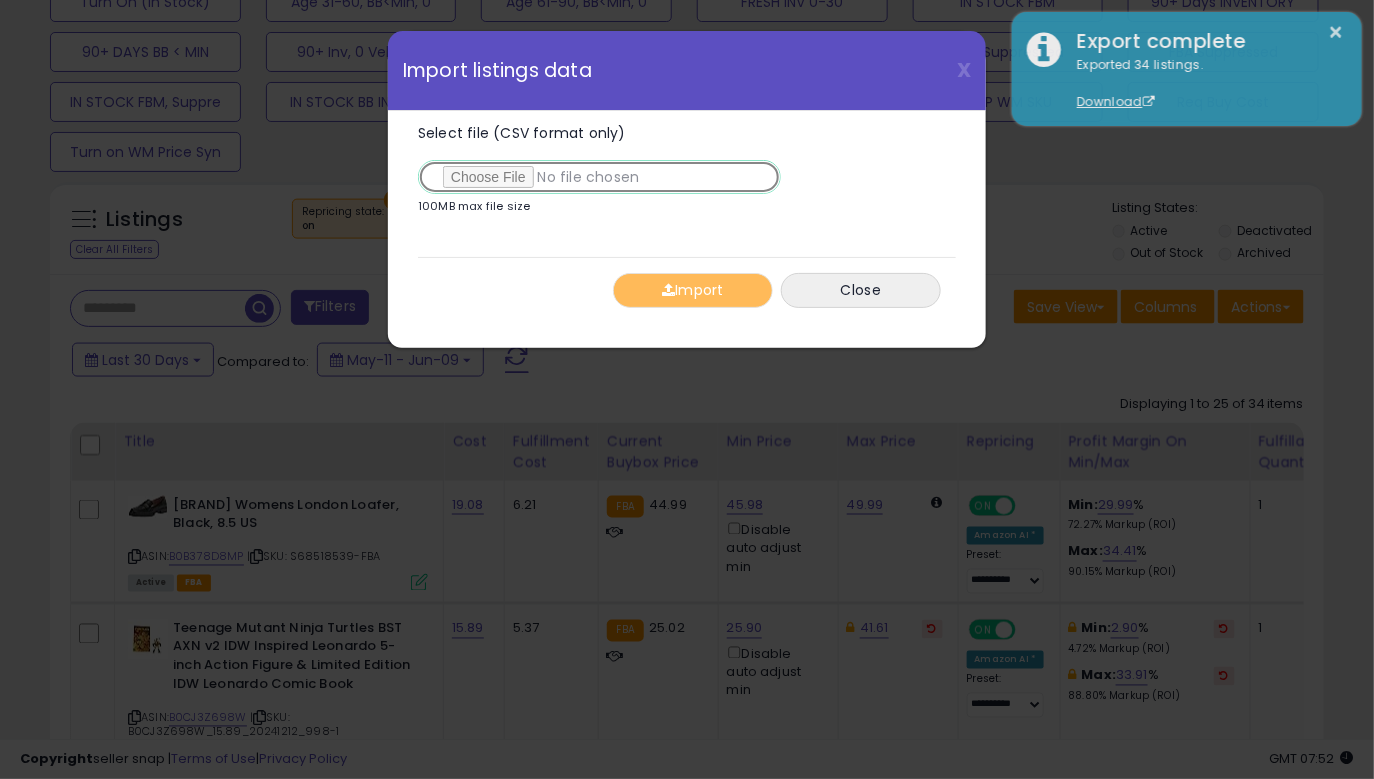 type on "**********" 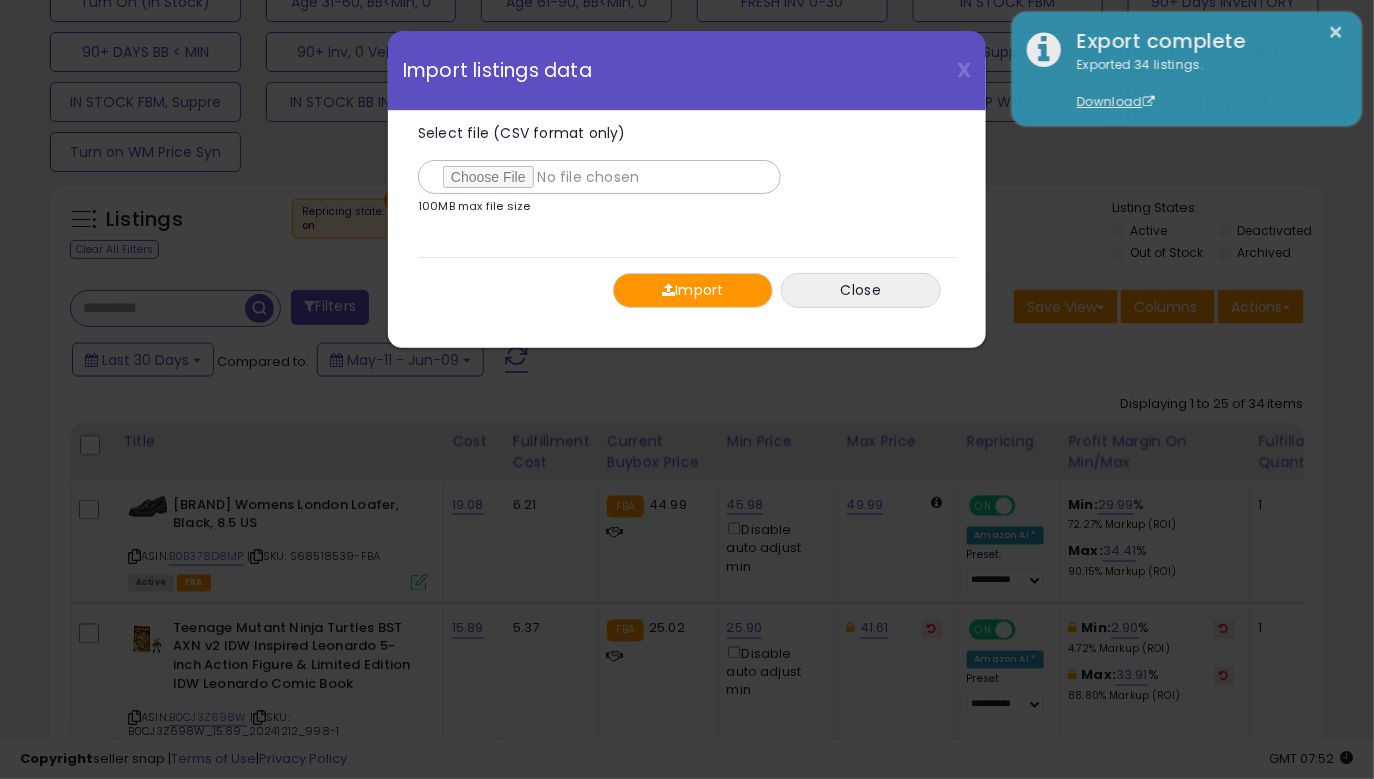 click on "Import" at bounding box center [693, 290] 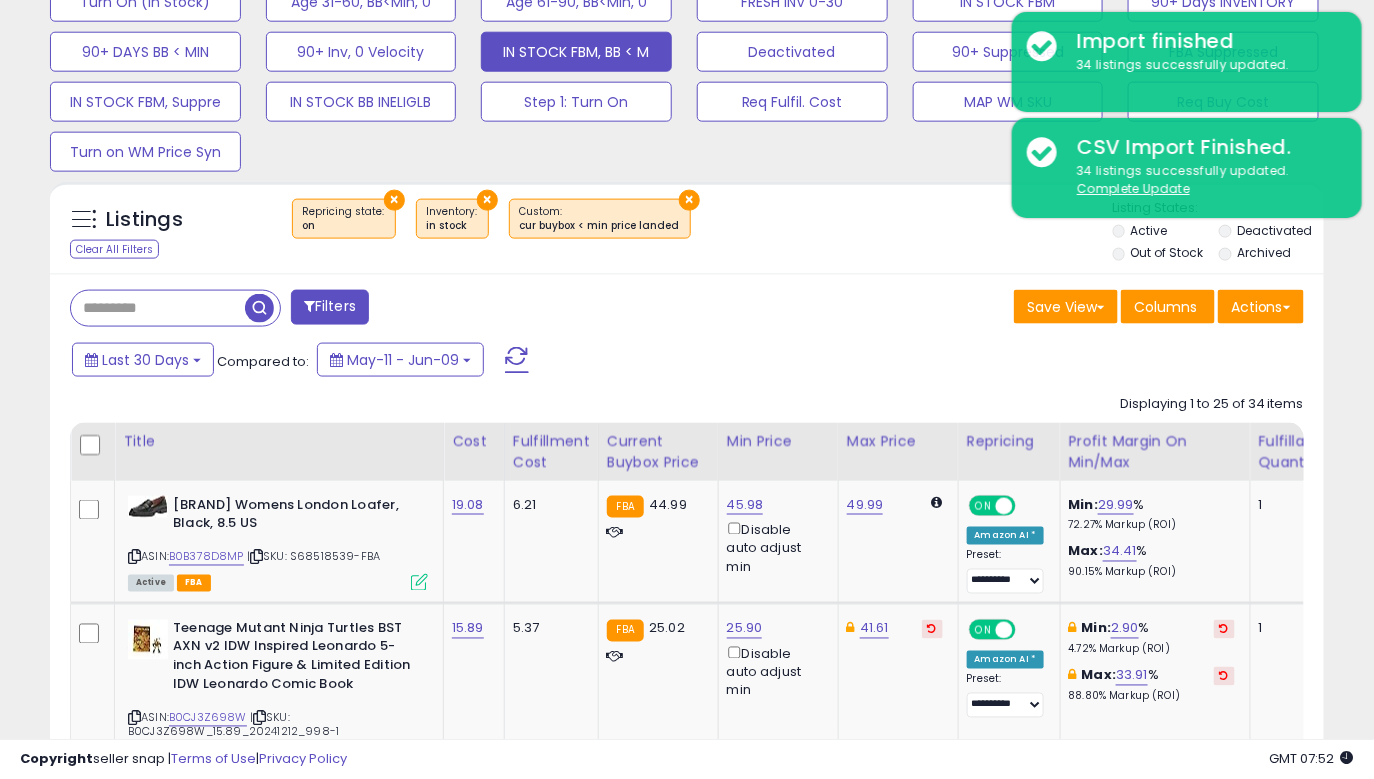 click at bounding box center (517, 360) 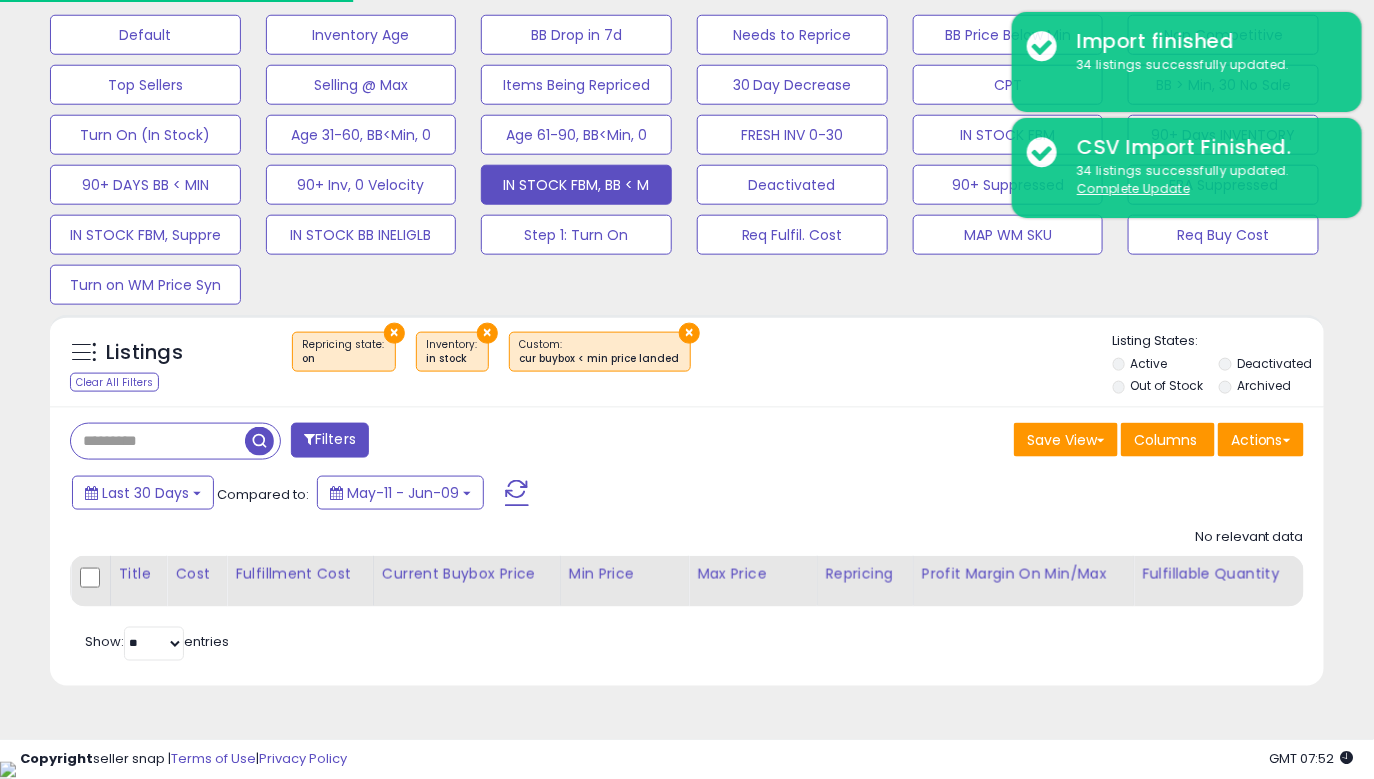 scroll, scrollTop: 595, scrollLeft: 0, axis: vertical 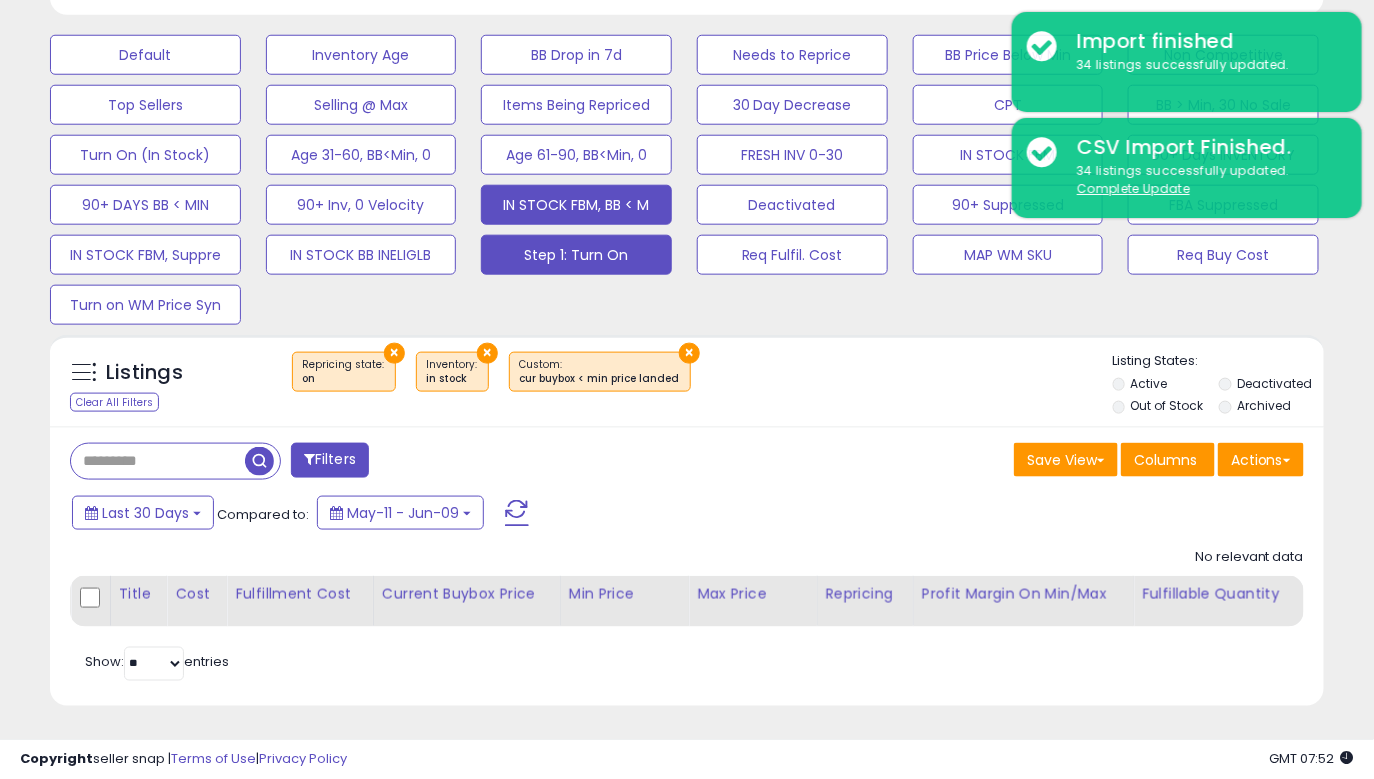 click on "Step 1: Turn On" at bounding box center [145, 55] 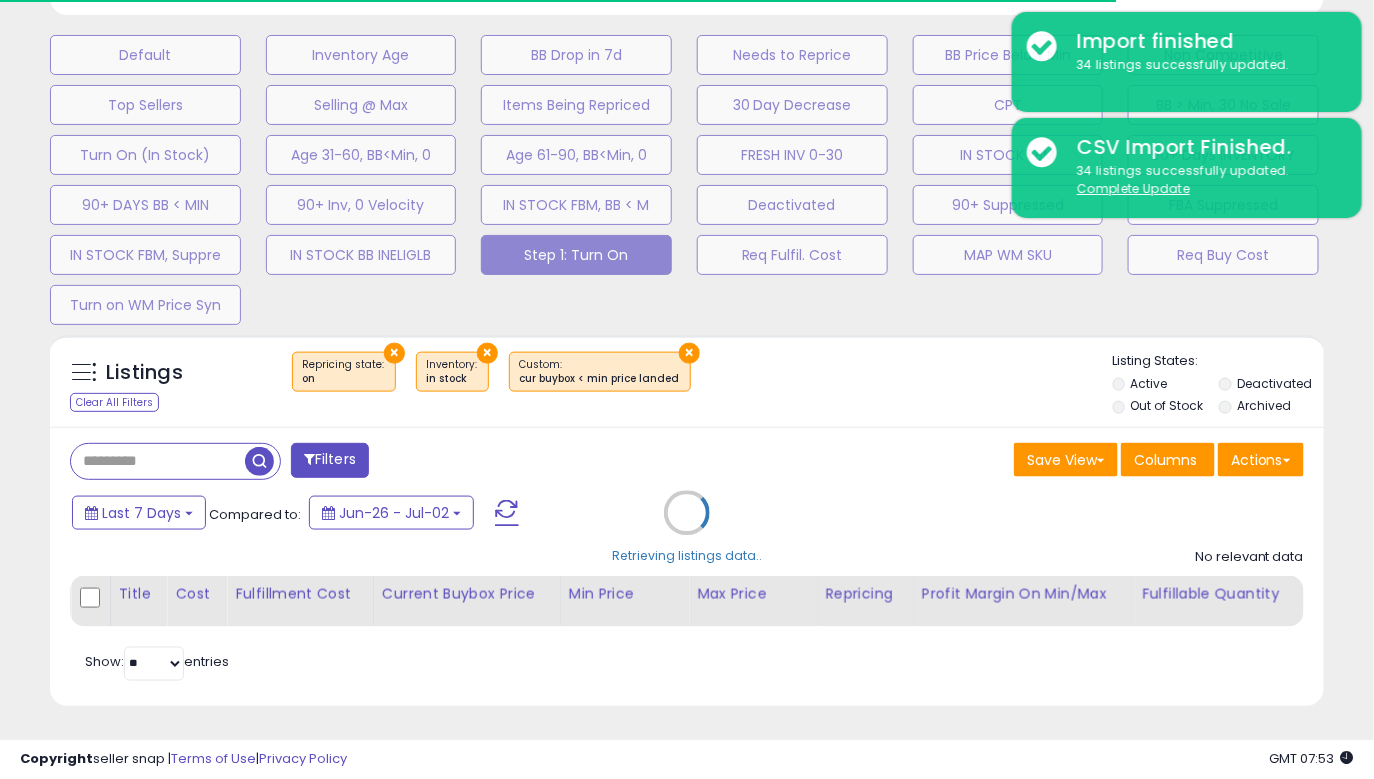 select on "**" 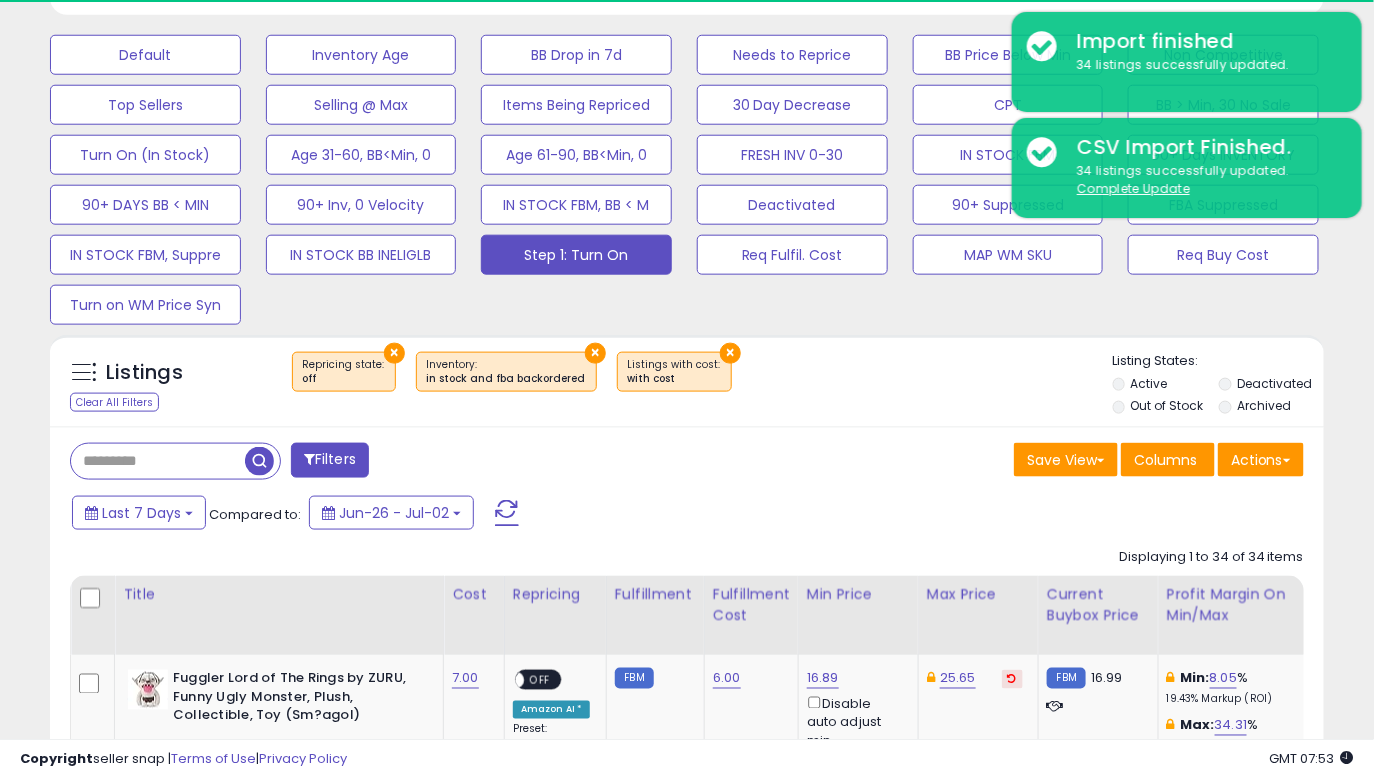 scroll, scrollTop: 999590, scrollLeft: 999262, axis: both 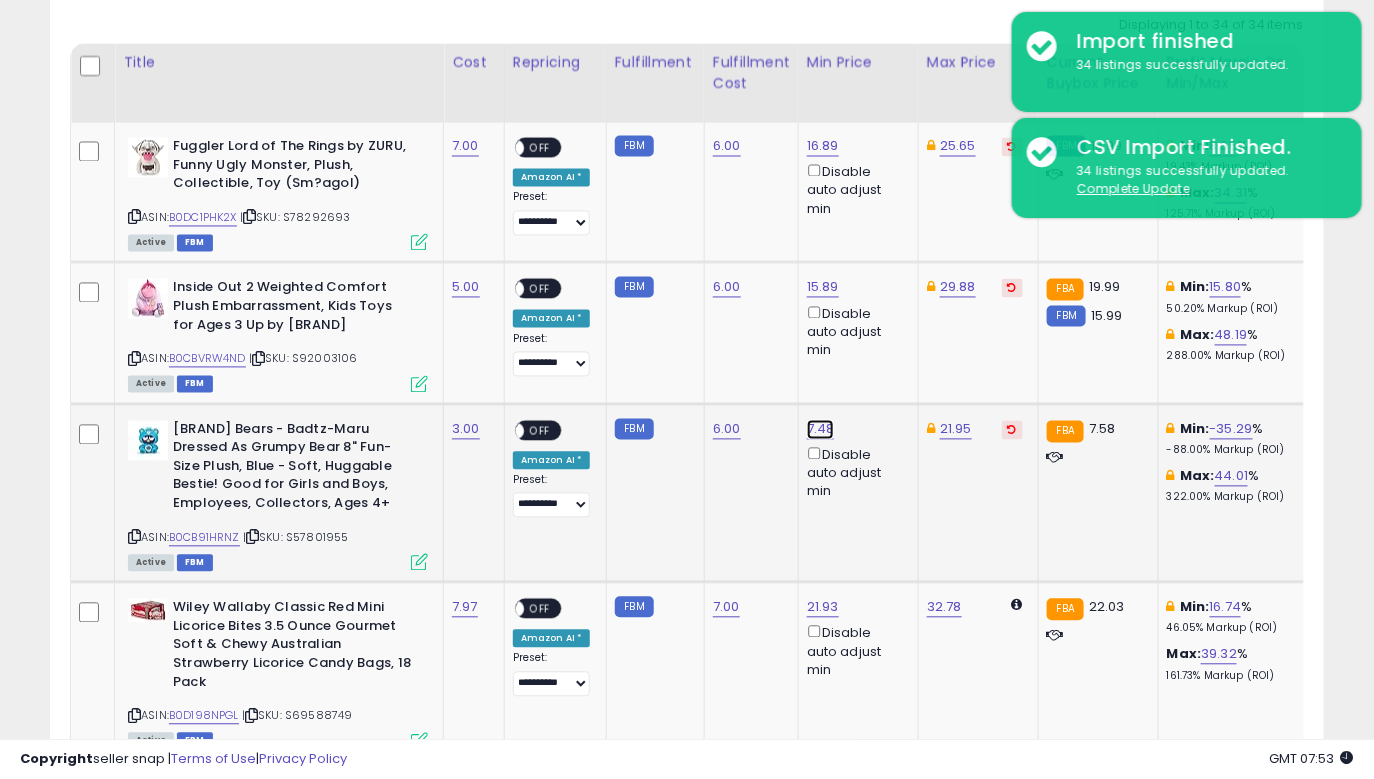 click on "7.48" at bounding box center (823, 147) 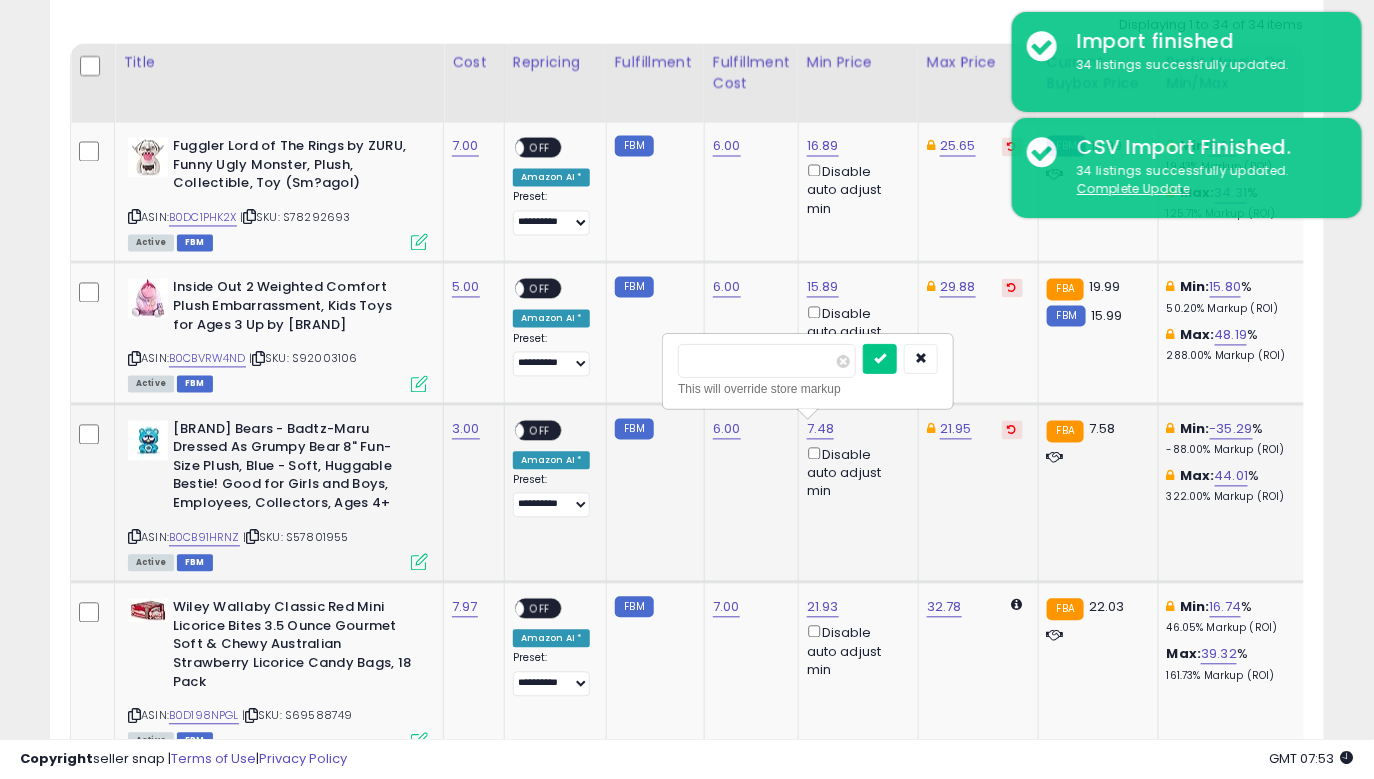 type on "****" 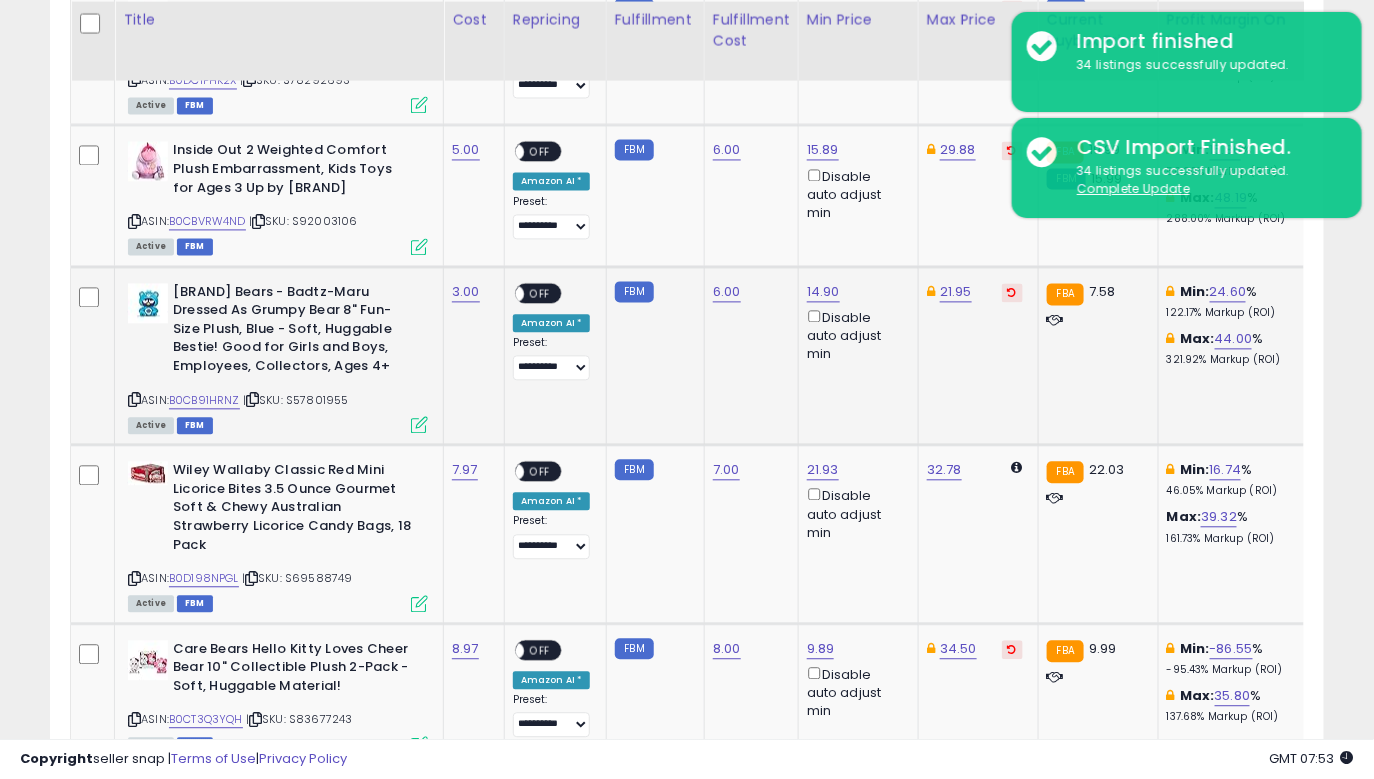 scroll, scrollTop: 1264, scrollLeft: 0, axis: vertical 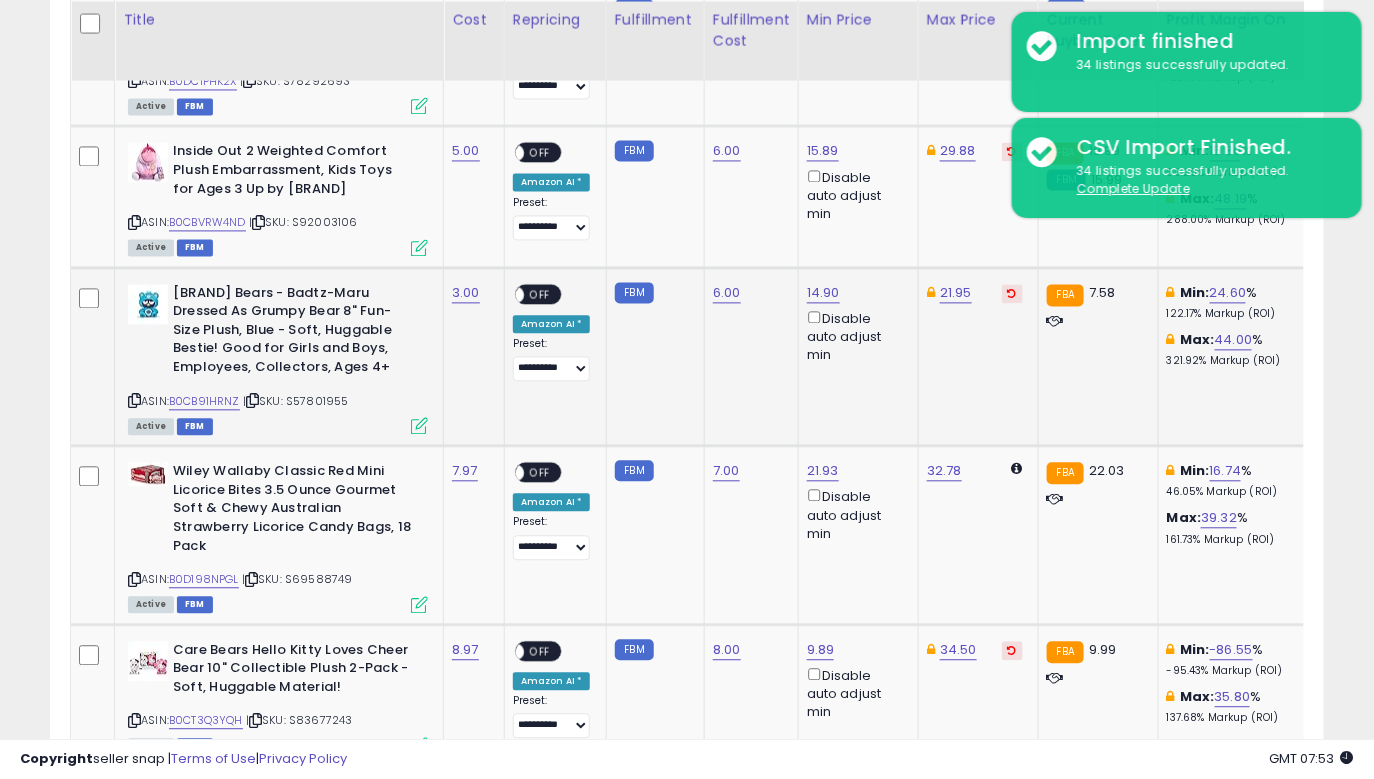 click on "7.00" 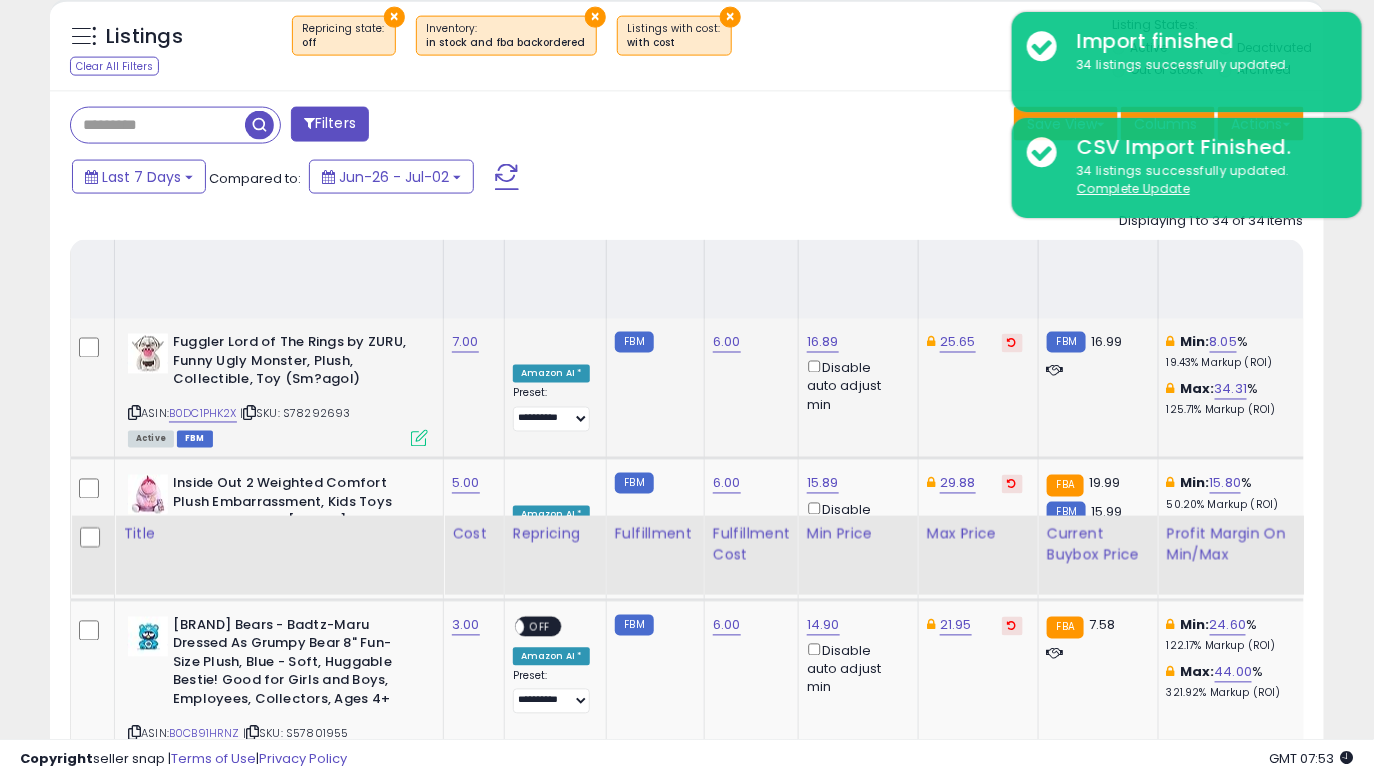 scroll, scrollTop: 871, scrollLeft: 0, axis: vertical 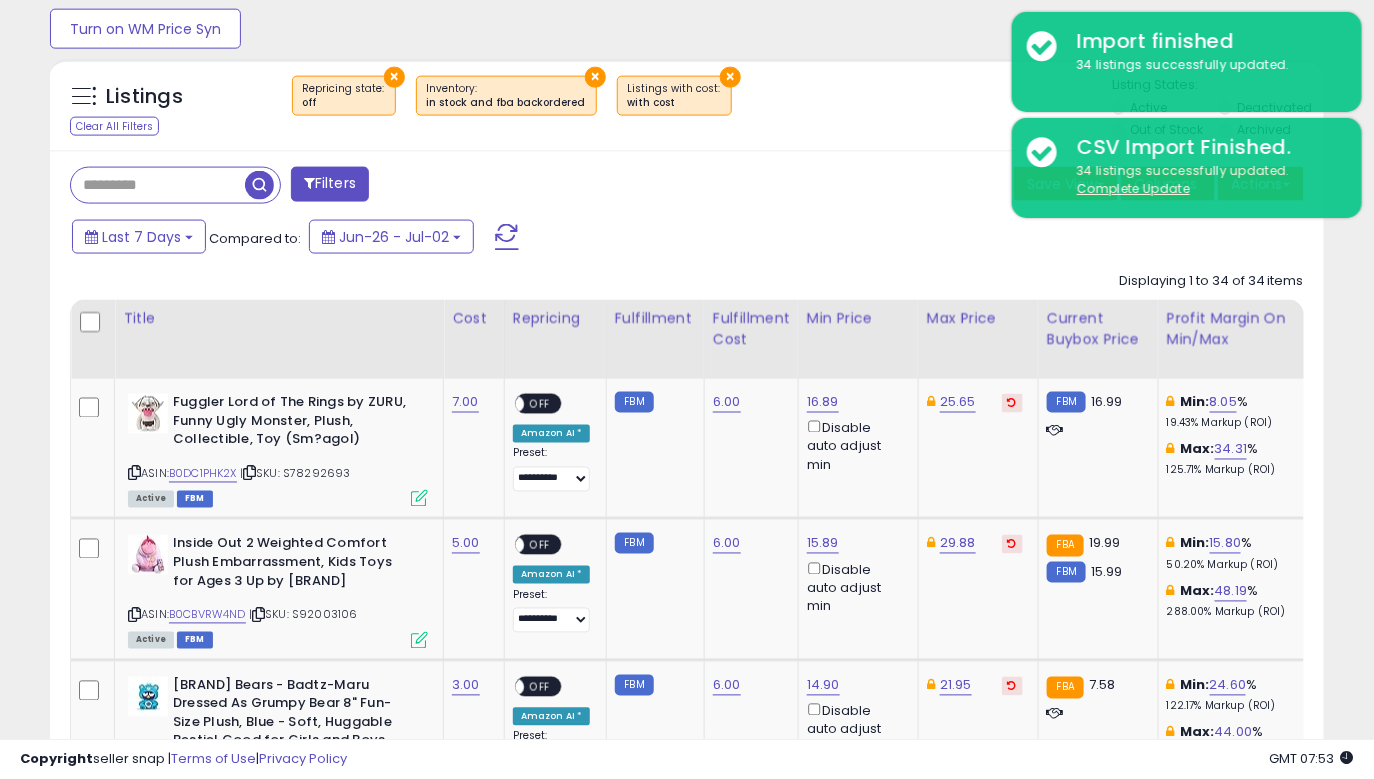 click at bounding box center [92, 323] 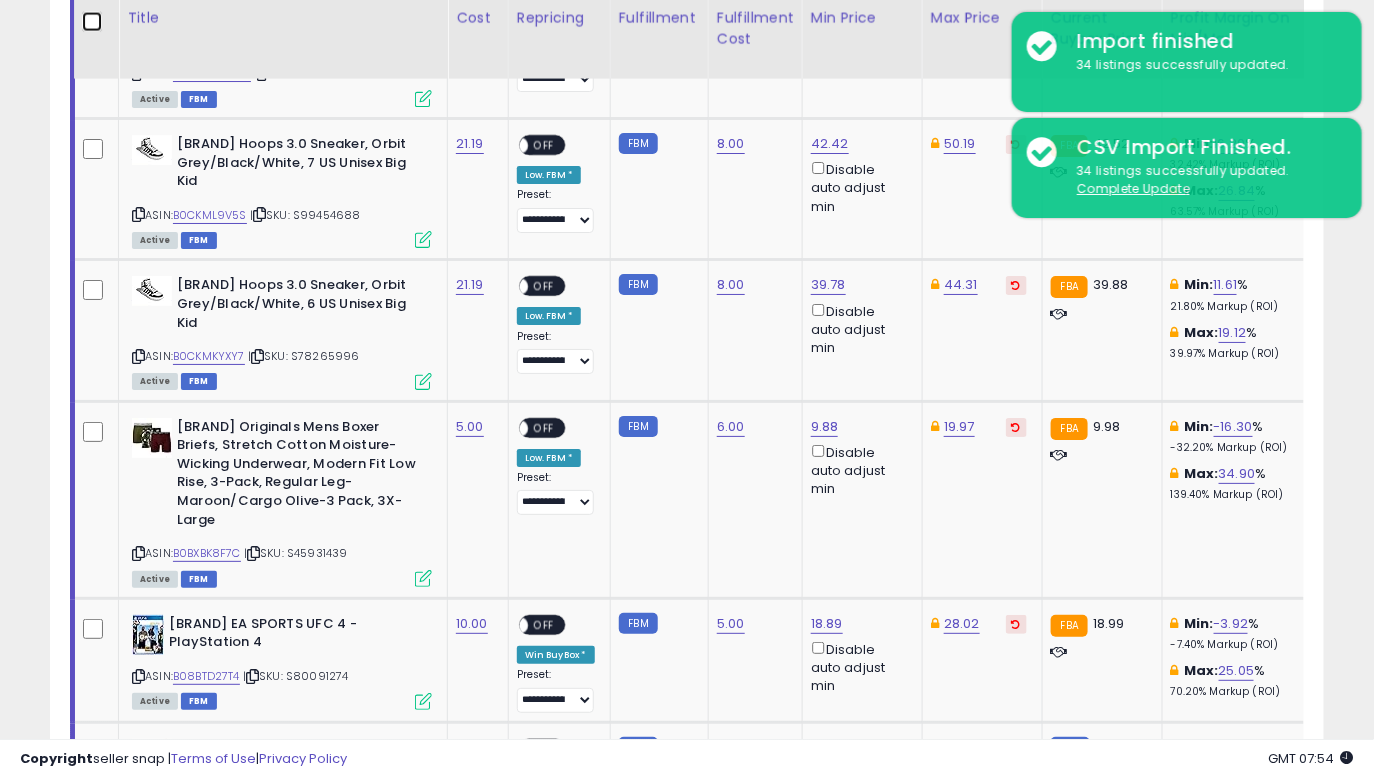 scroll, scrollTop: 2360, scrollLeft: 0, axis: vertical 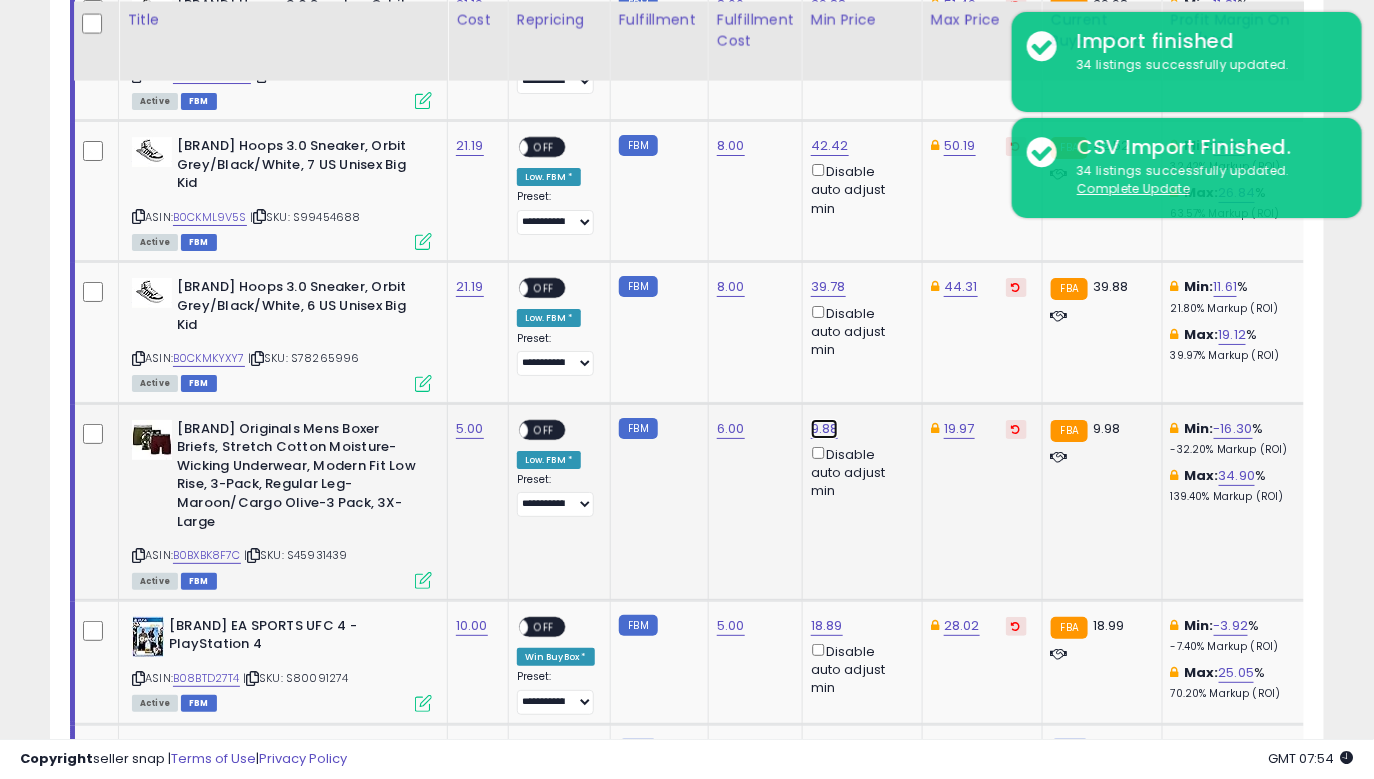 click on "9.88" at bounding box center [827, -1084] 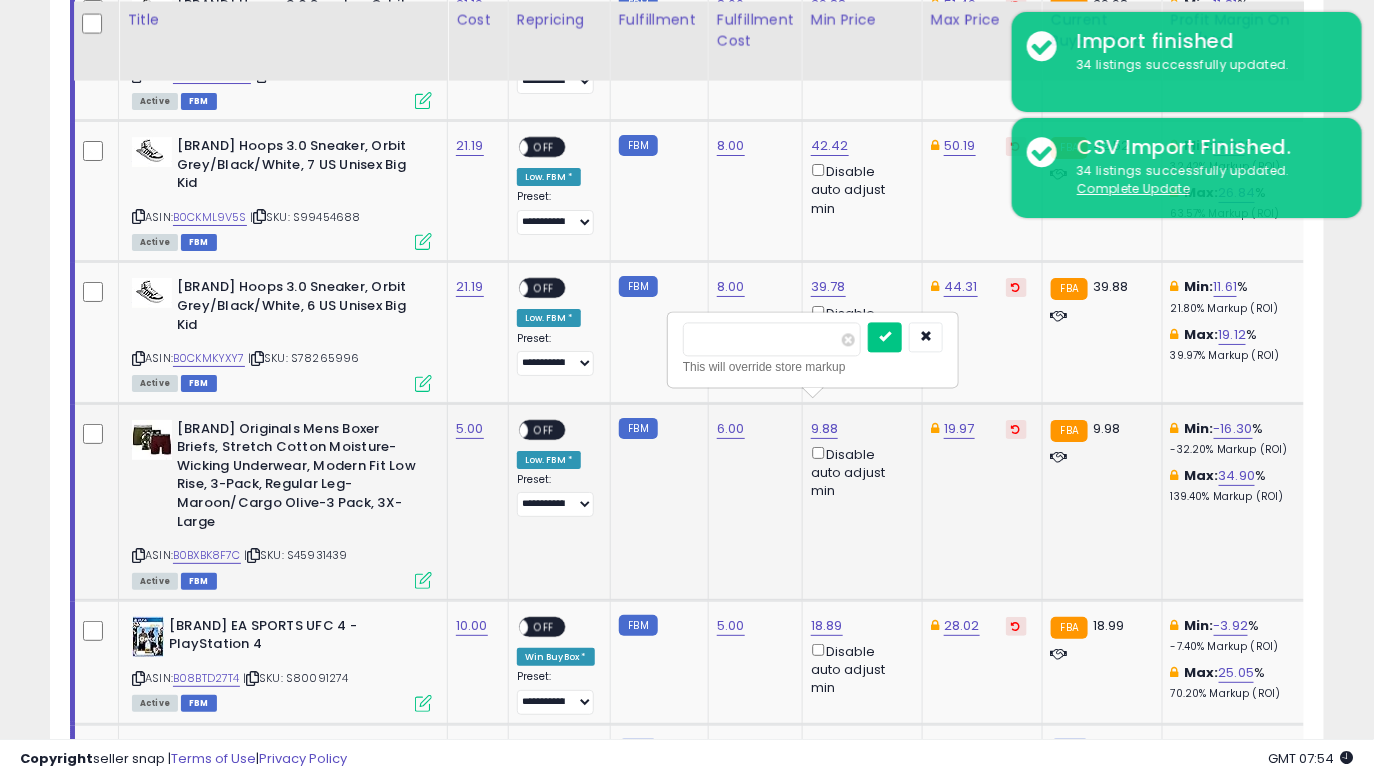type on "****" 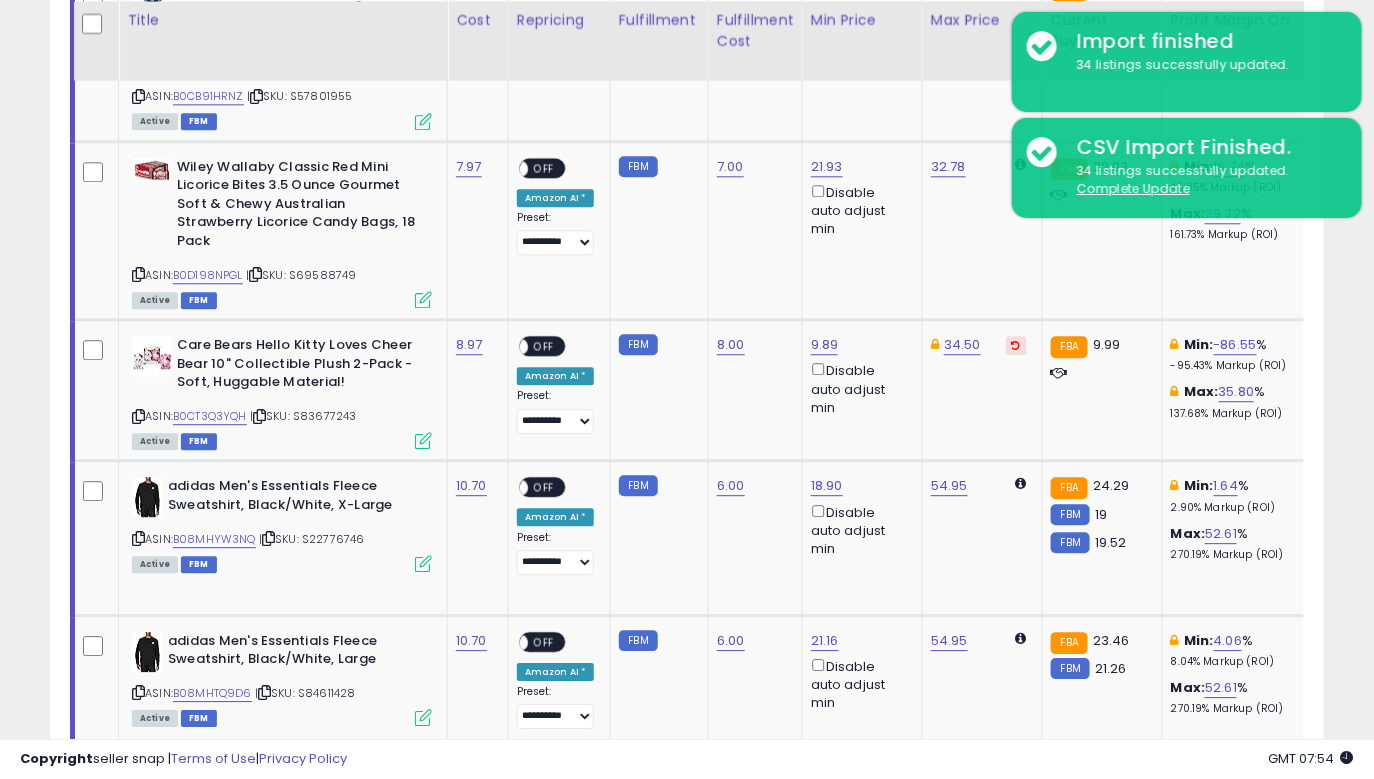 scroll, scrollTop: 1566, scrollLeft: 0, axis: vertical 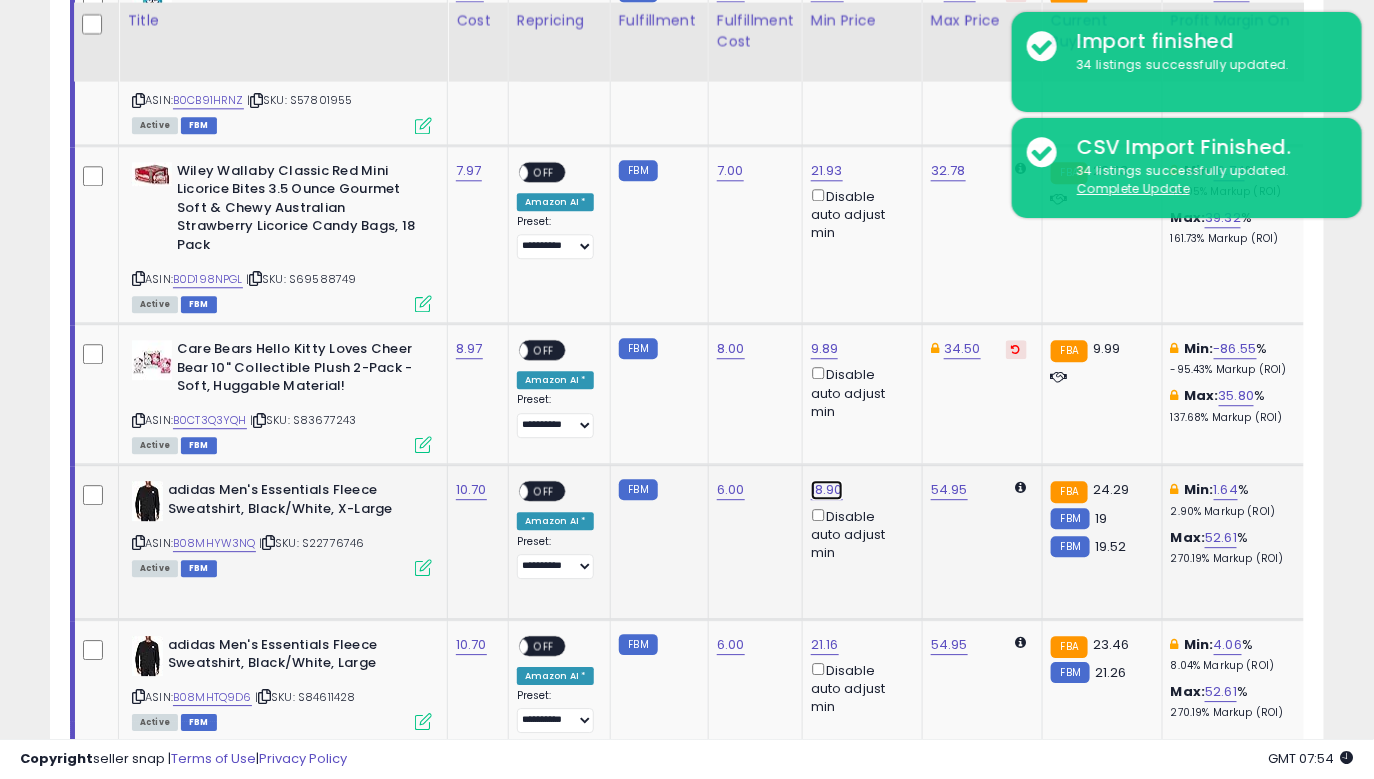 click on "18.90" at bounding box center (827, -290) 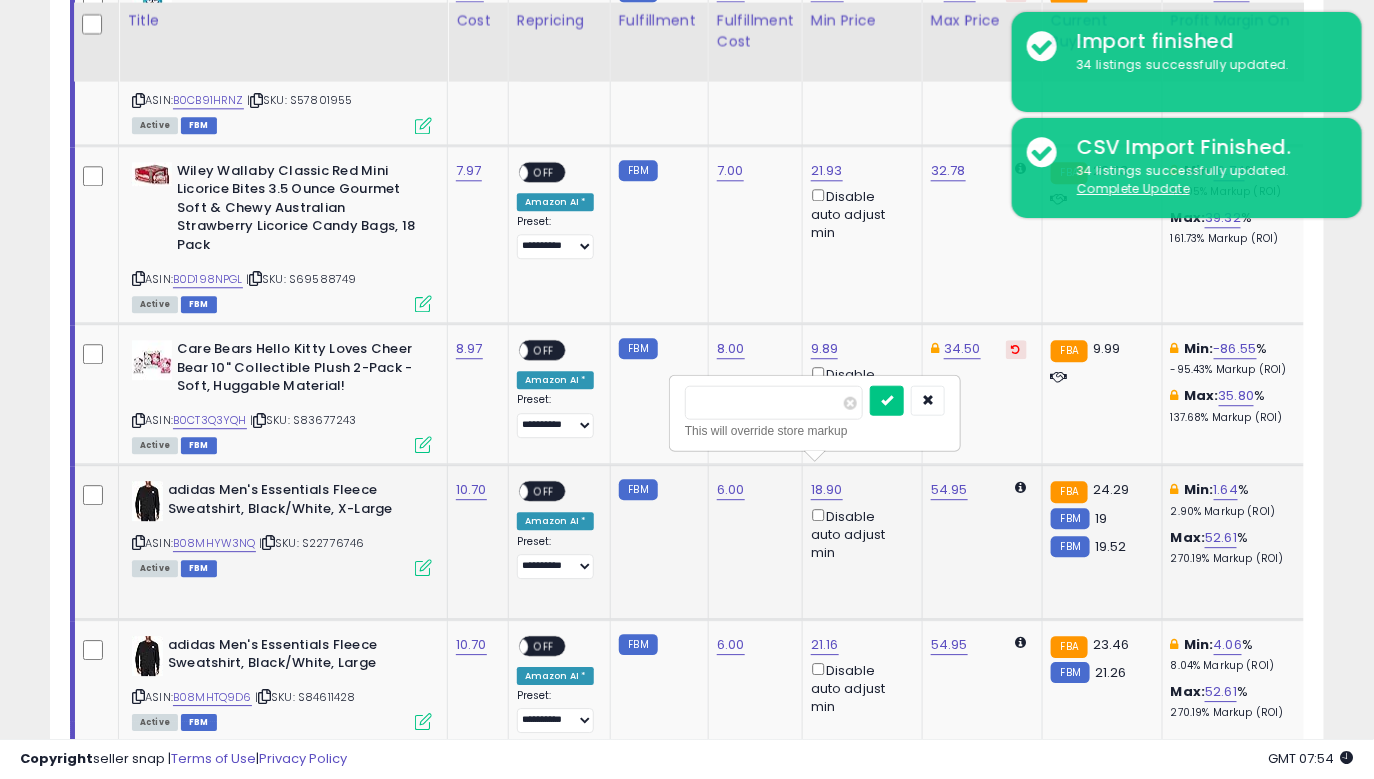 click at bounding box center [887, 400] 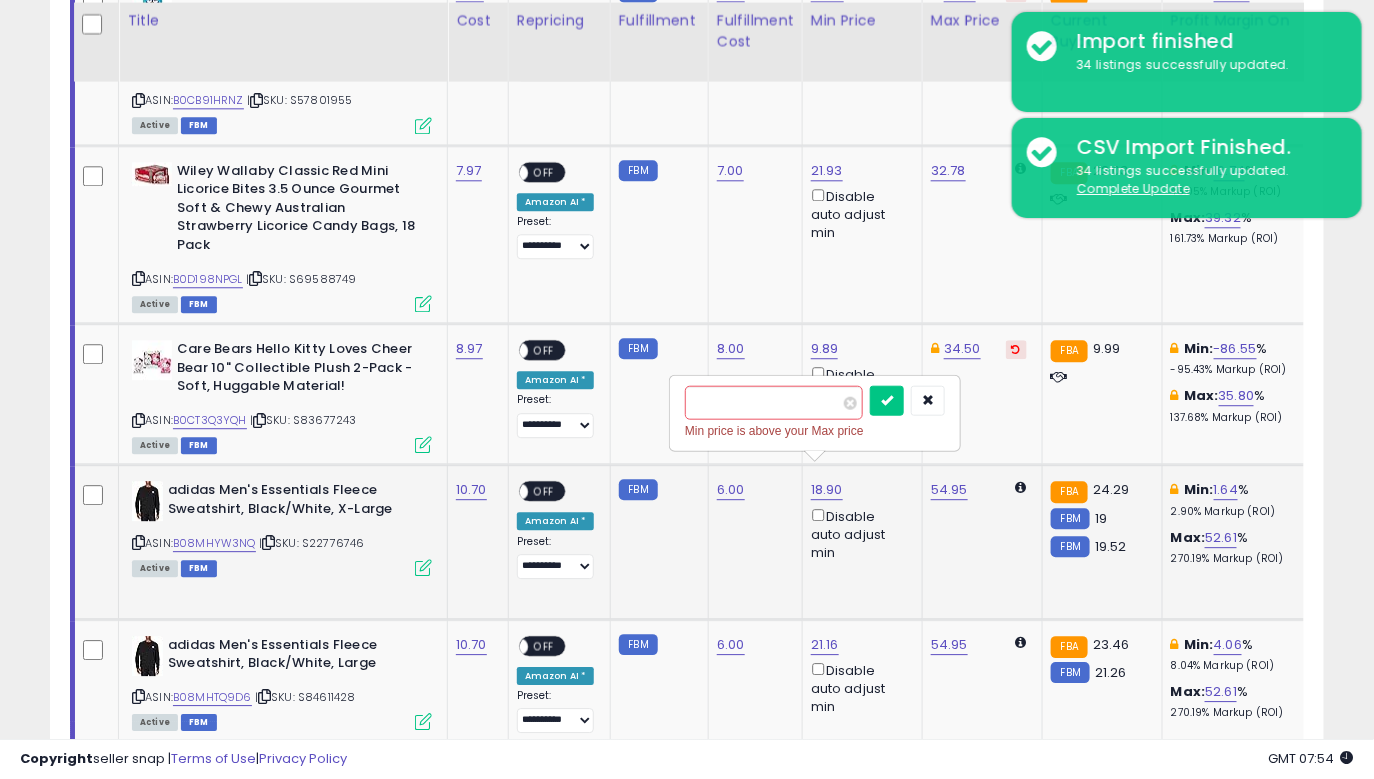 type on "**" 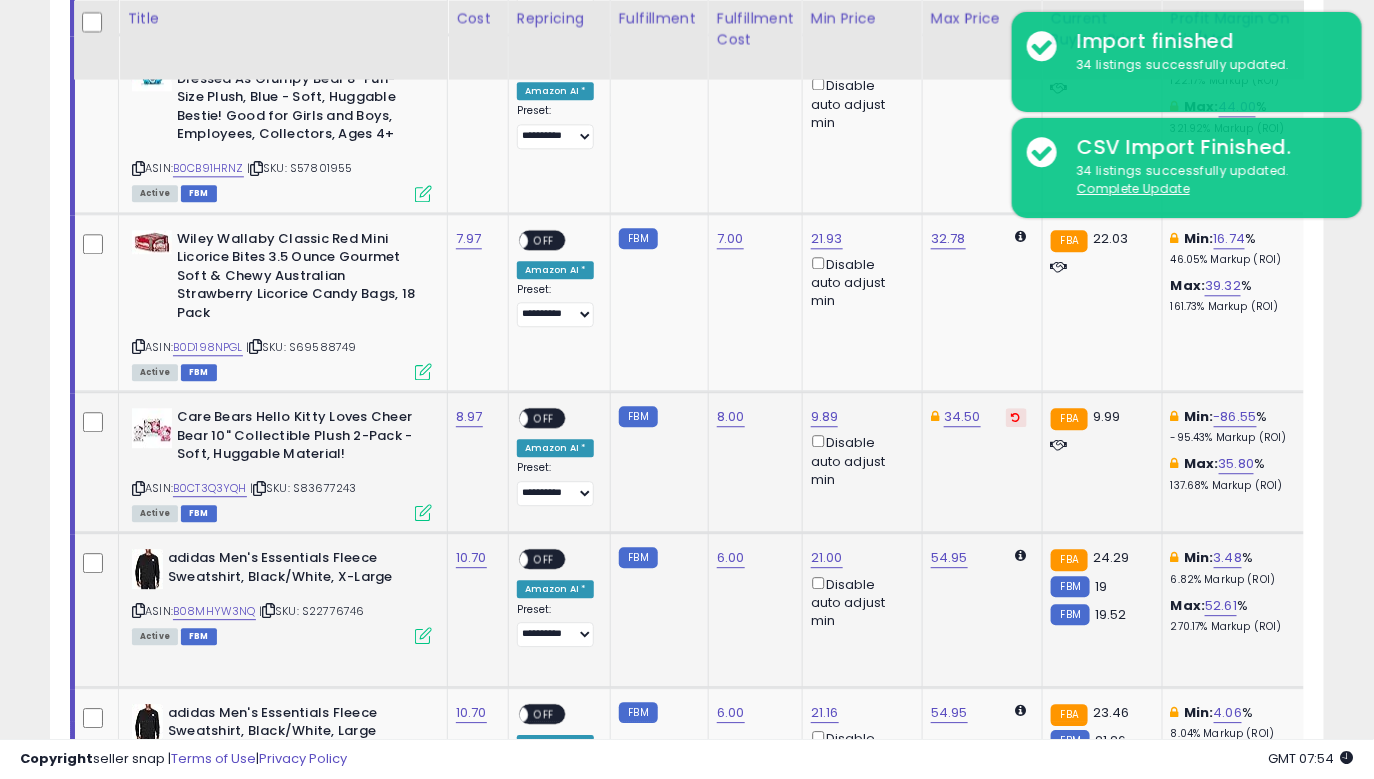 scroll, scrollTop: 1497, scrollLeft: 0, axis: vertical 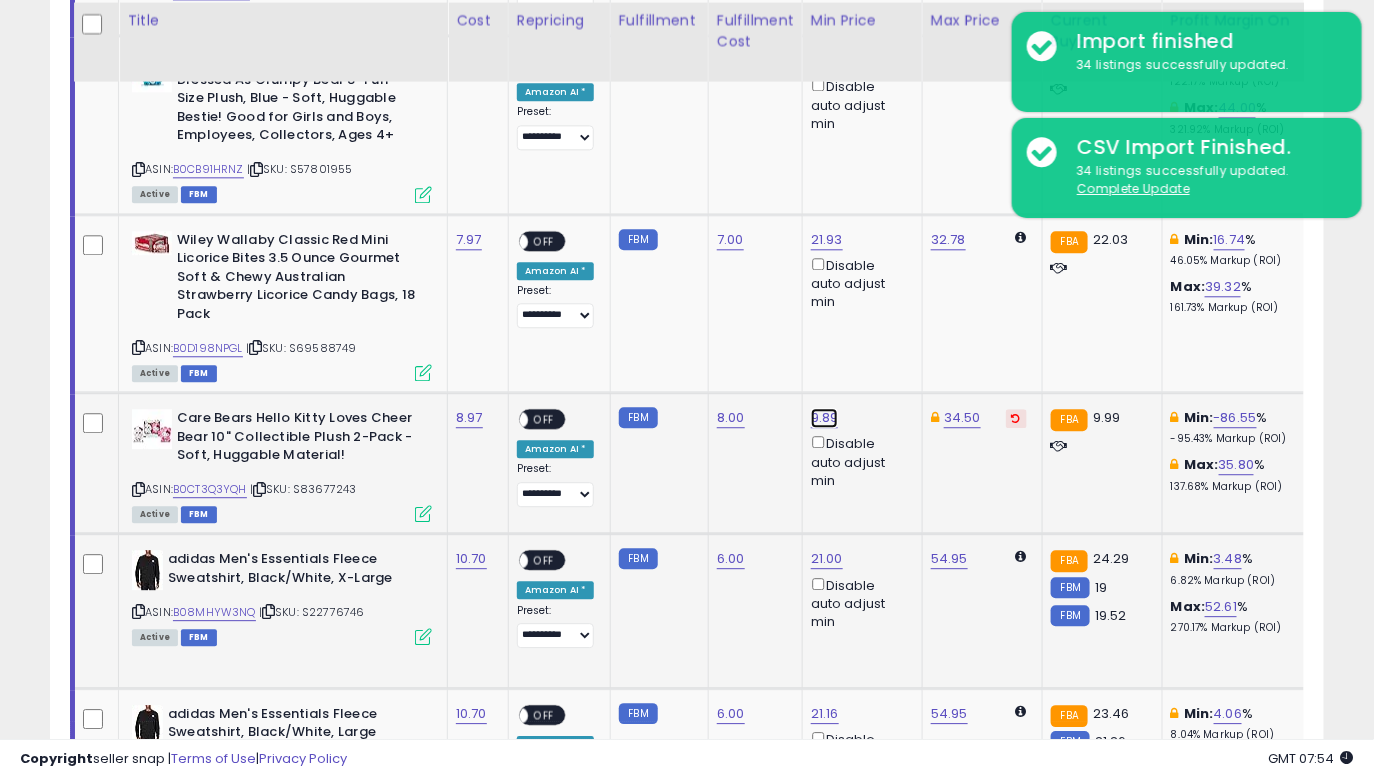 click on "9.89" at bounding box center [827, -221] 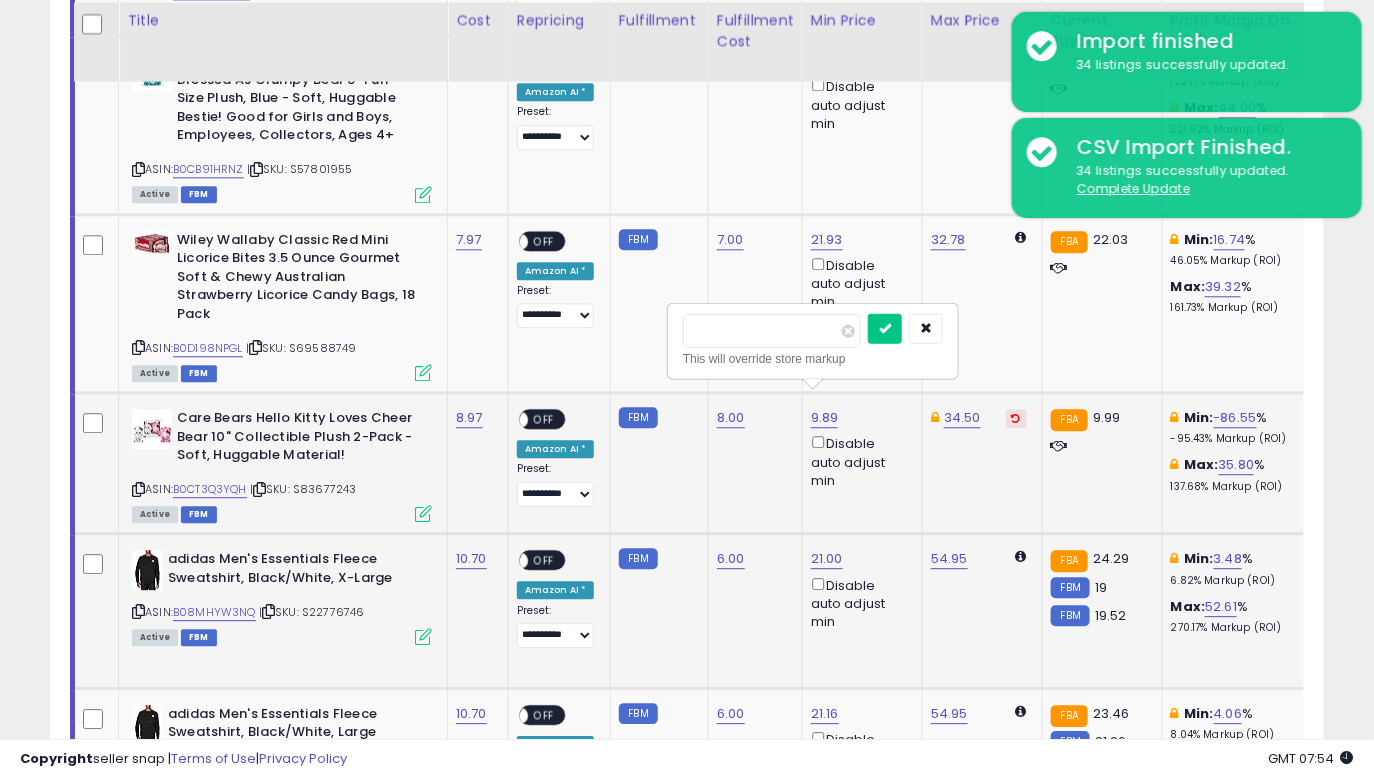 type on "****" 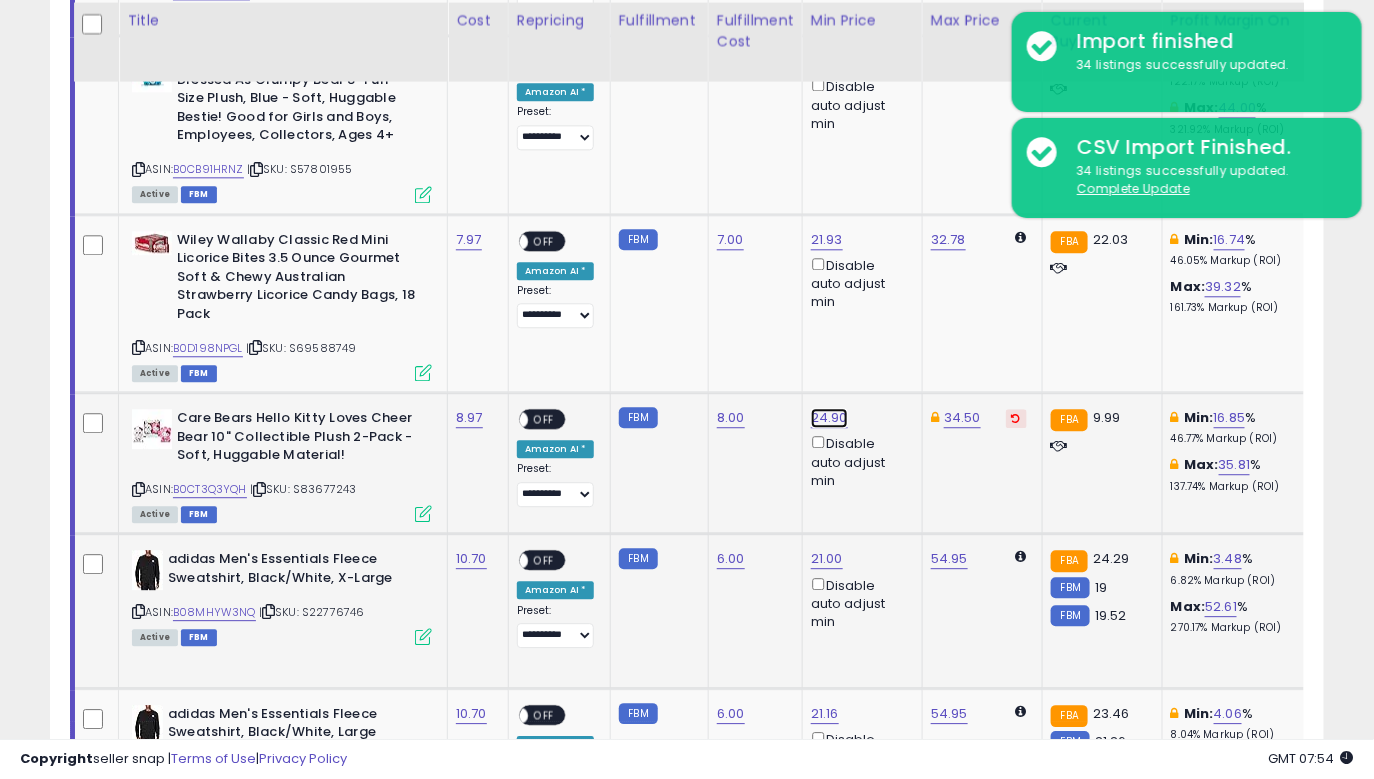 click on "24.90" at bounding box center [827, -221] 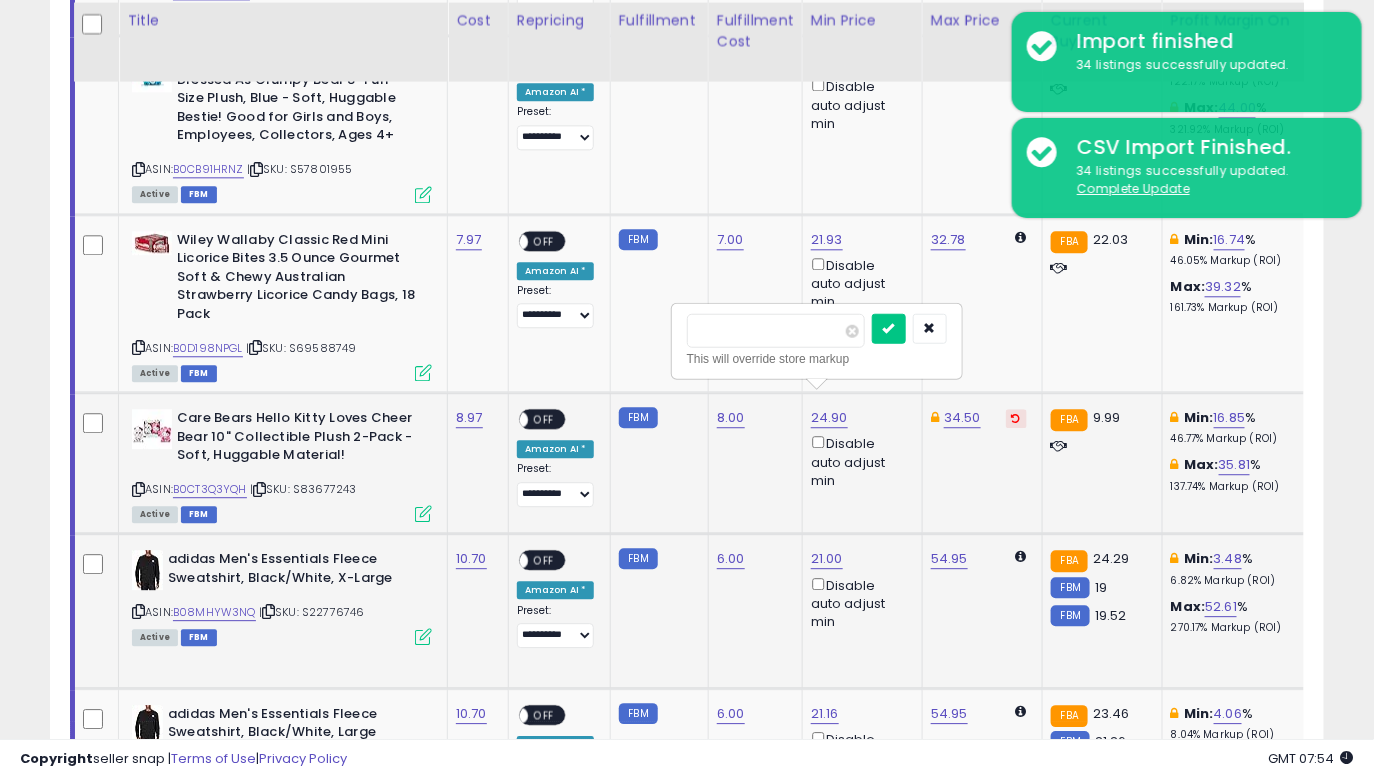 type on "****" 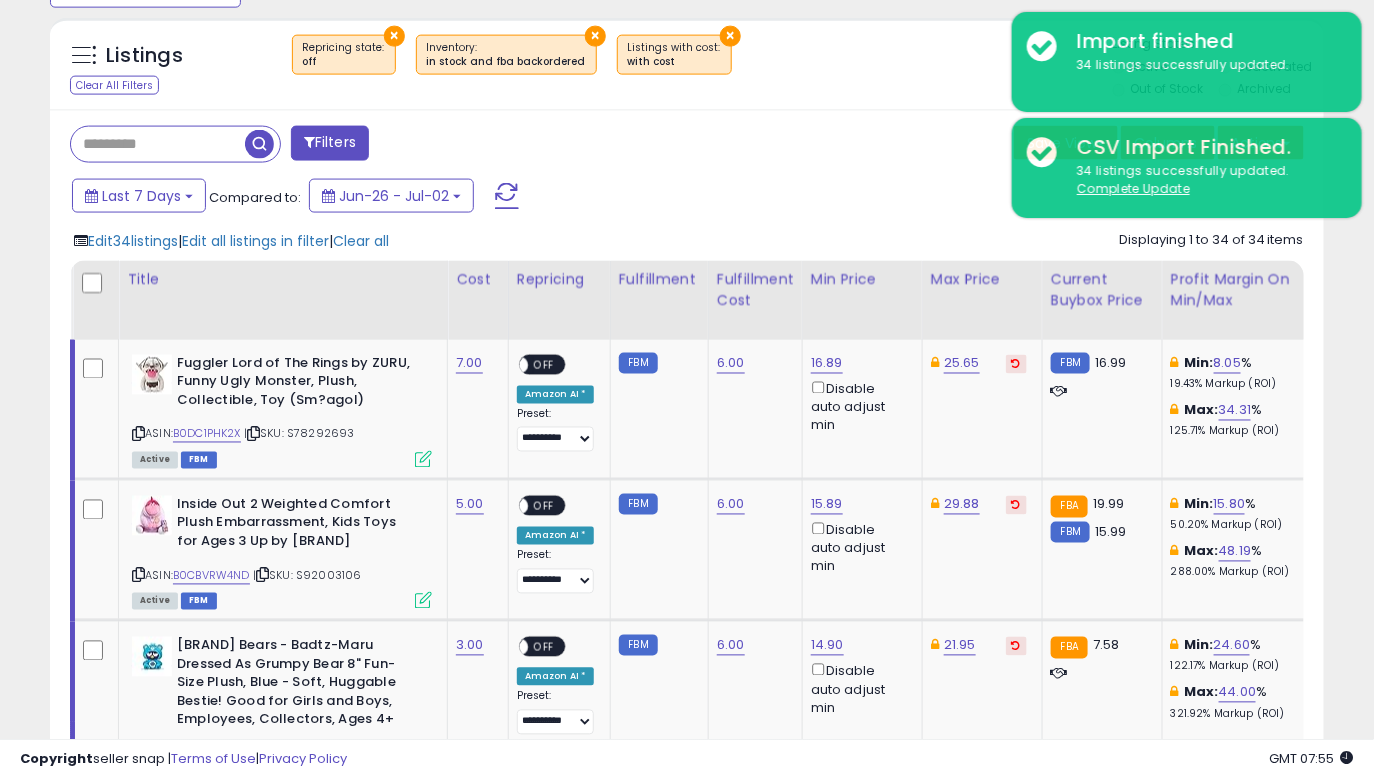 scroll, scrollTop: 907, scrollLeft: 0, axis: vertical 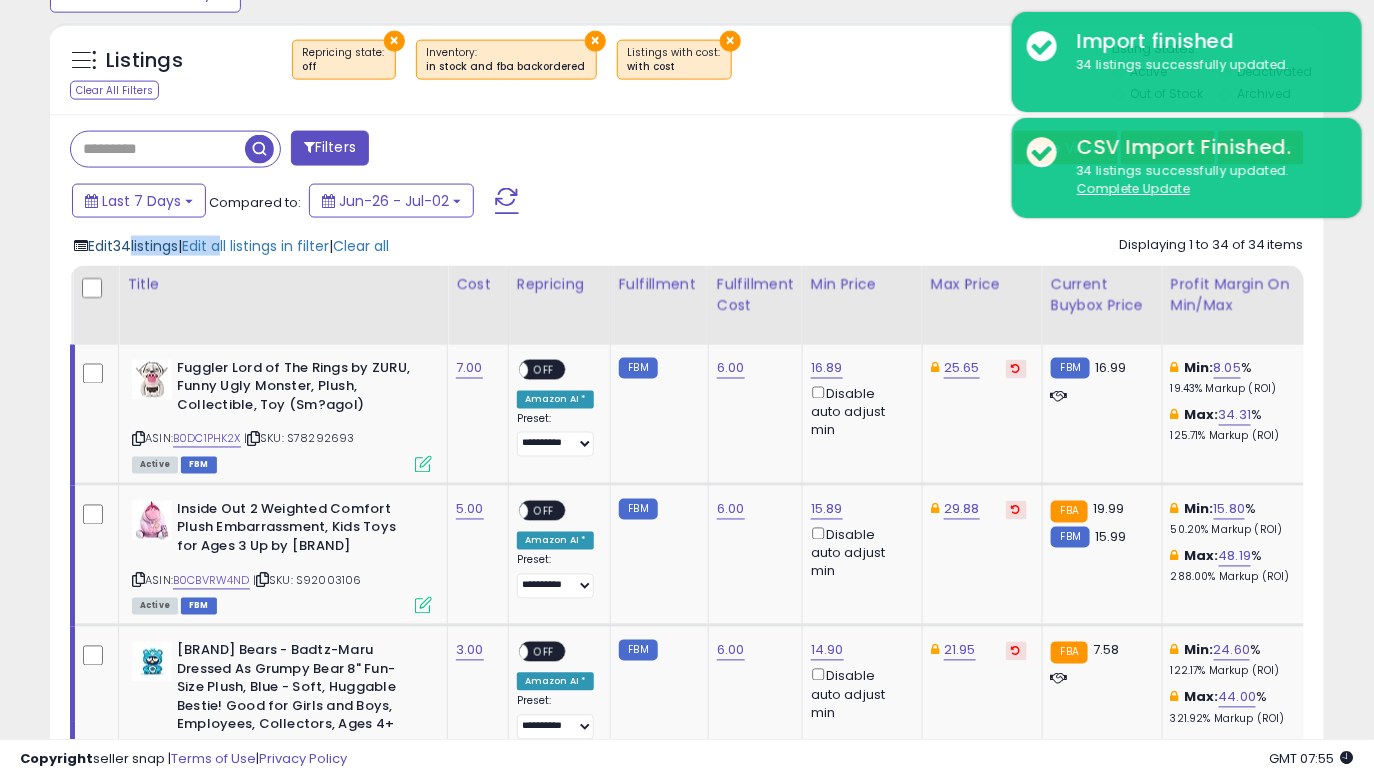 drag, startPoint x: 241, startPoint y: 241, endPoint x: 135, endPoint y: 238, distance: 106.04244 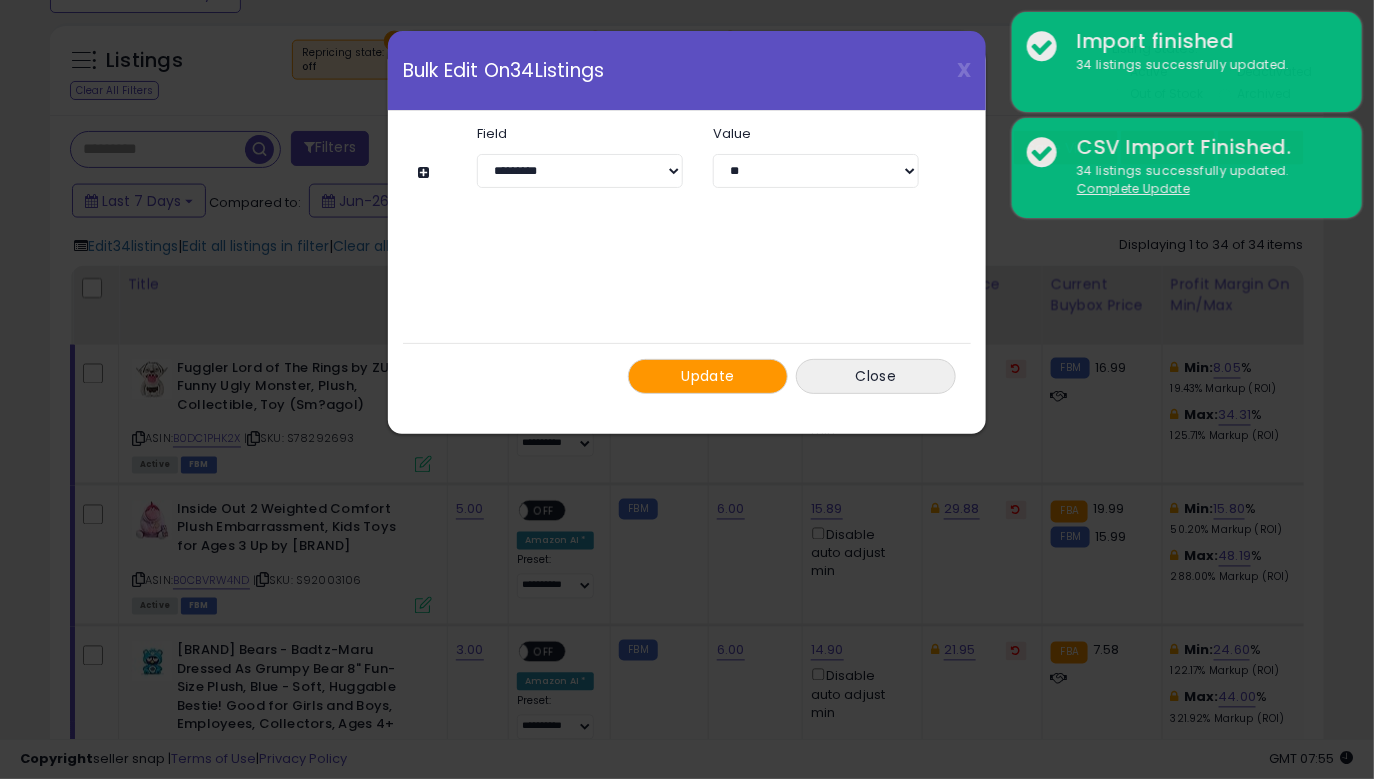 click on "Update" at bounding box center (708, 376) 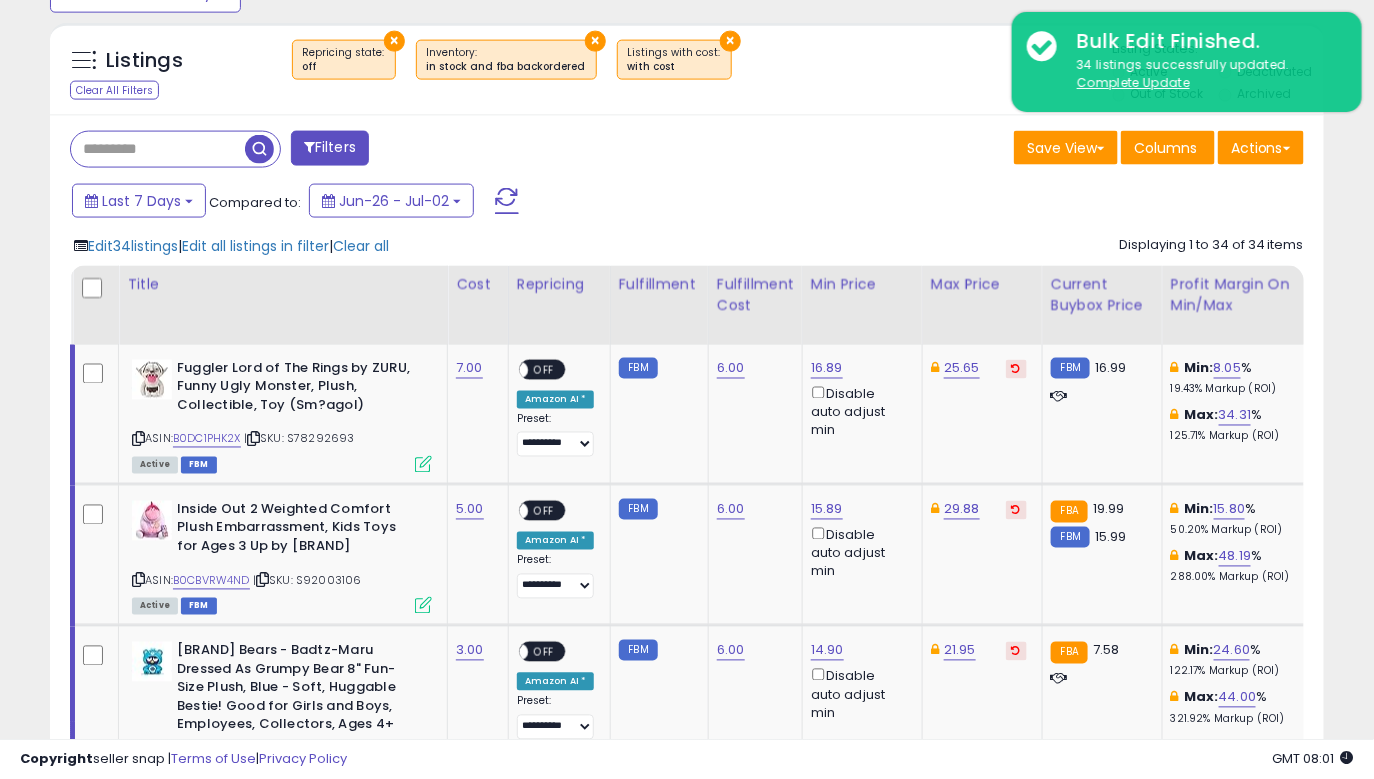 click at bounding box center (507, 201) 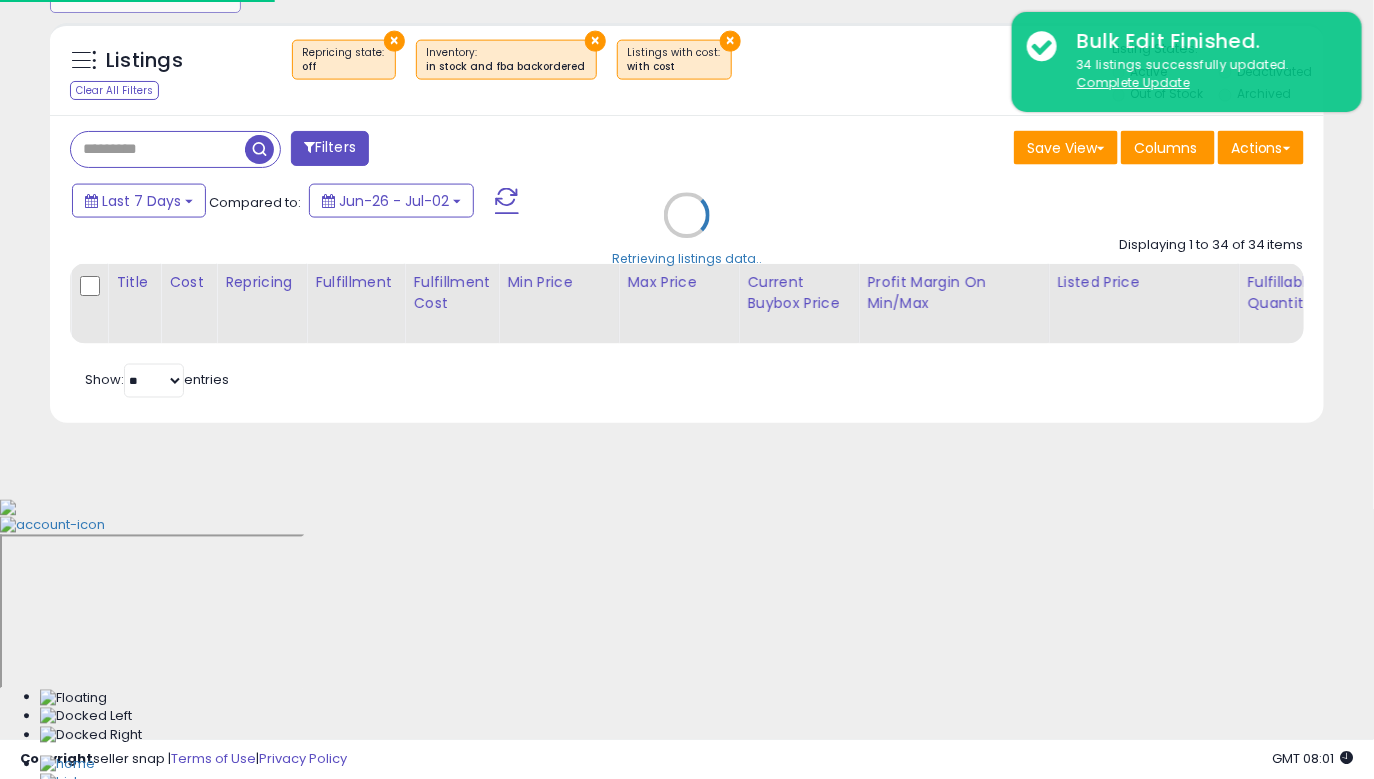 scroll, scrollTop: 625, scrollLeft: 0, axis: vertical 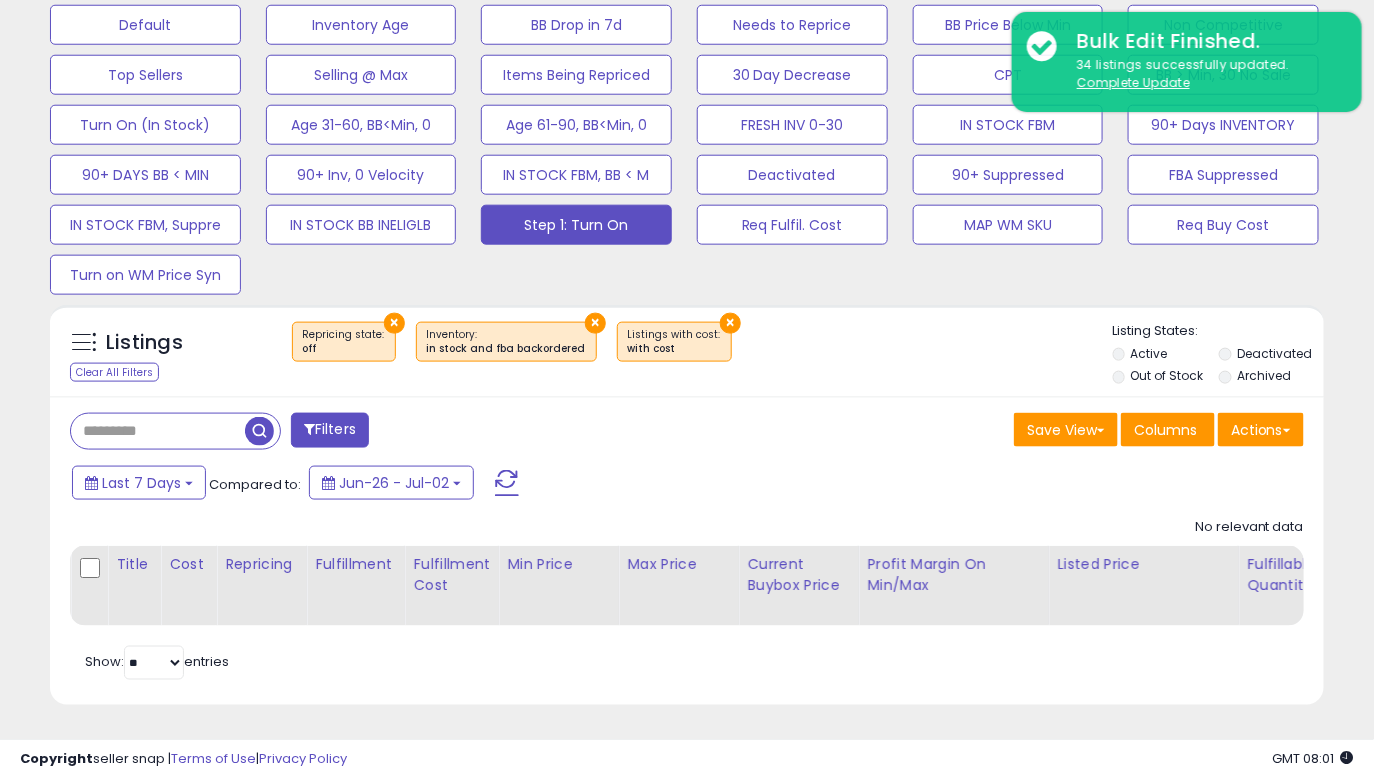 click at bounding box center (507, 483) 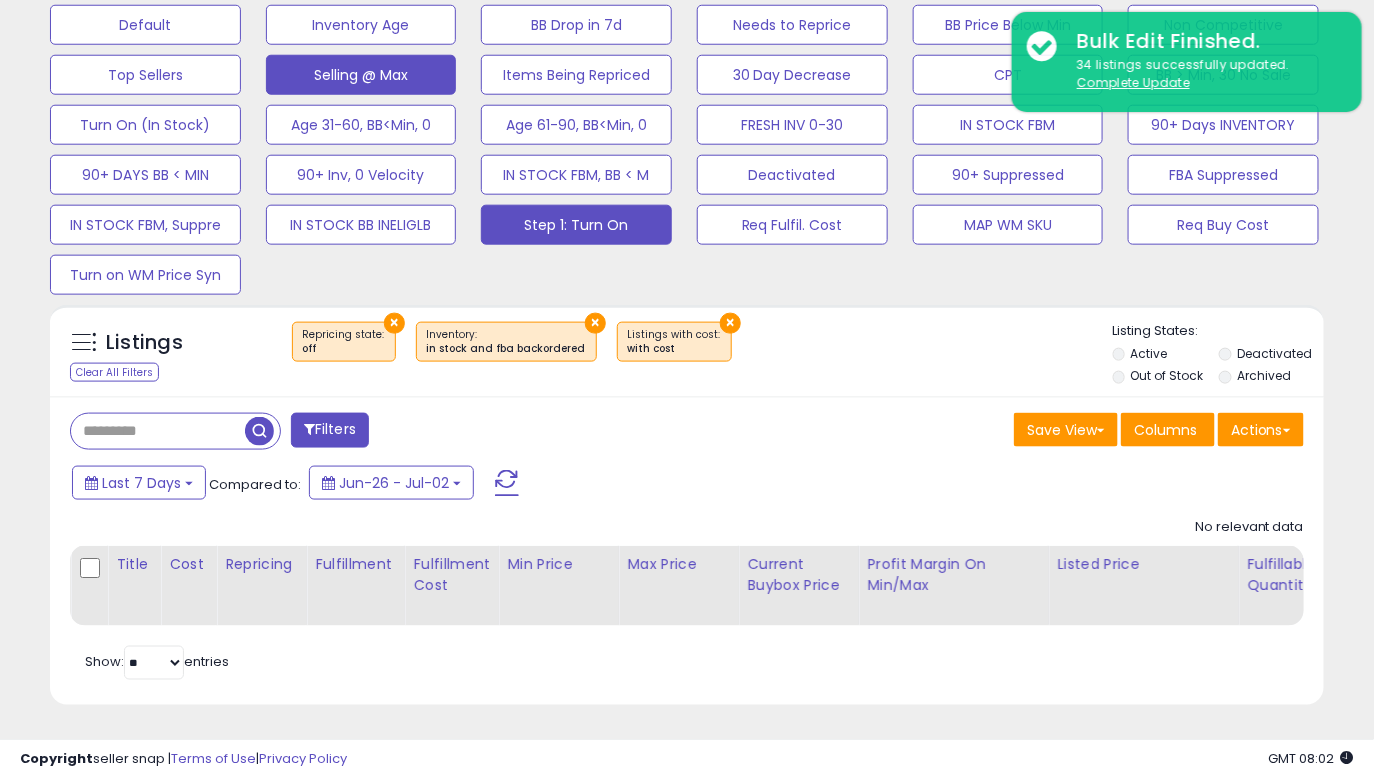 scroll, scrollTop: 999590, scrollLeft: 999262, axis: both 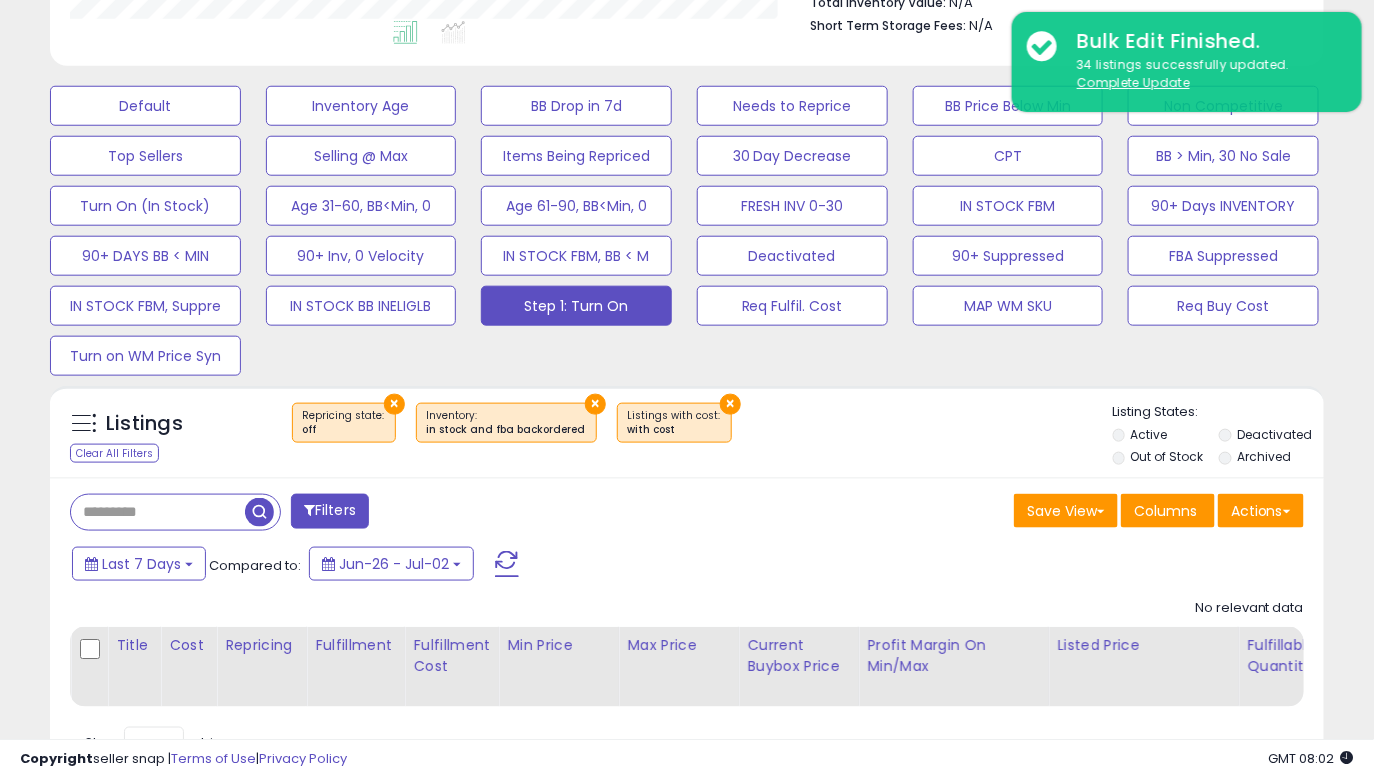 click at bounding box center [507, 564] 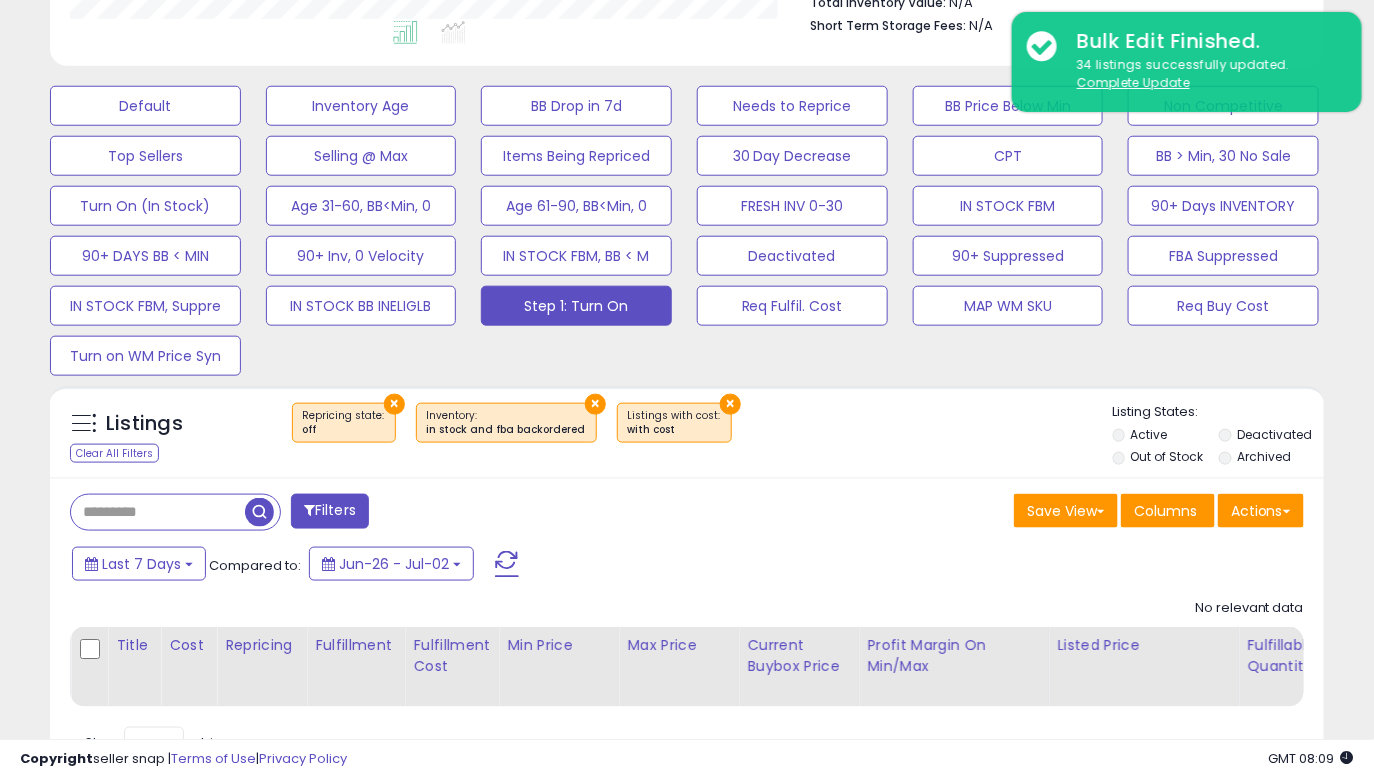click at bounding box center [507, 564] 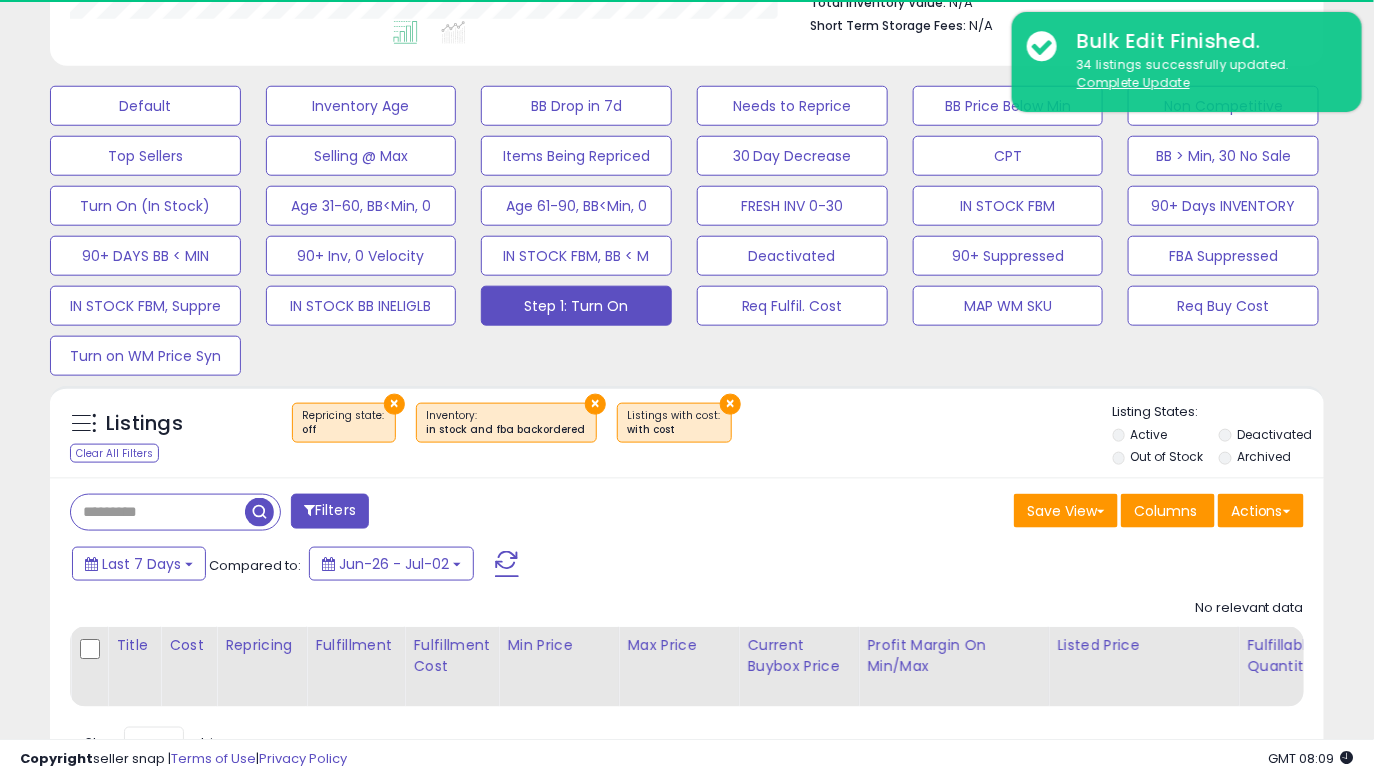 scroll, scrollTop: 999590, scrollLeft: 999262, axis: both 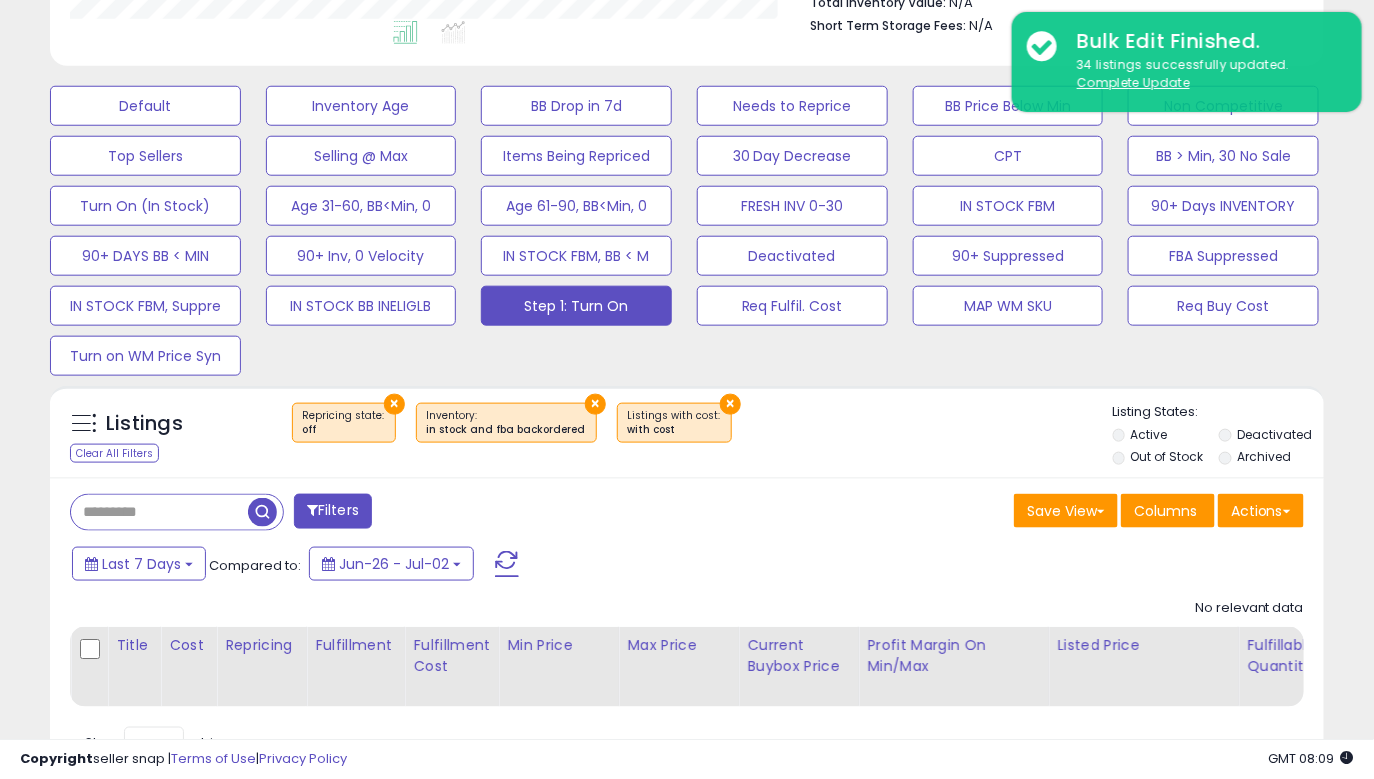 click at bounding box center (159, 512) 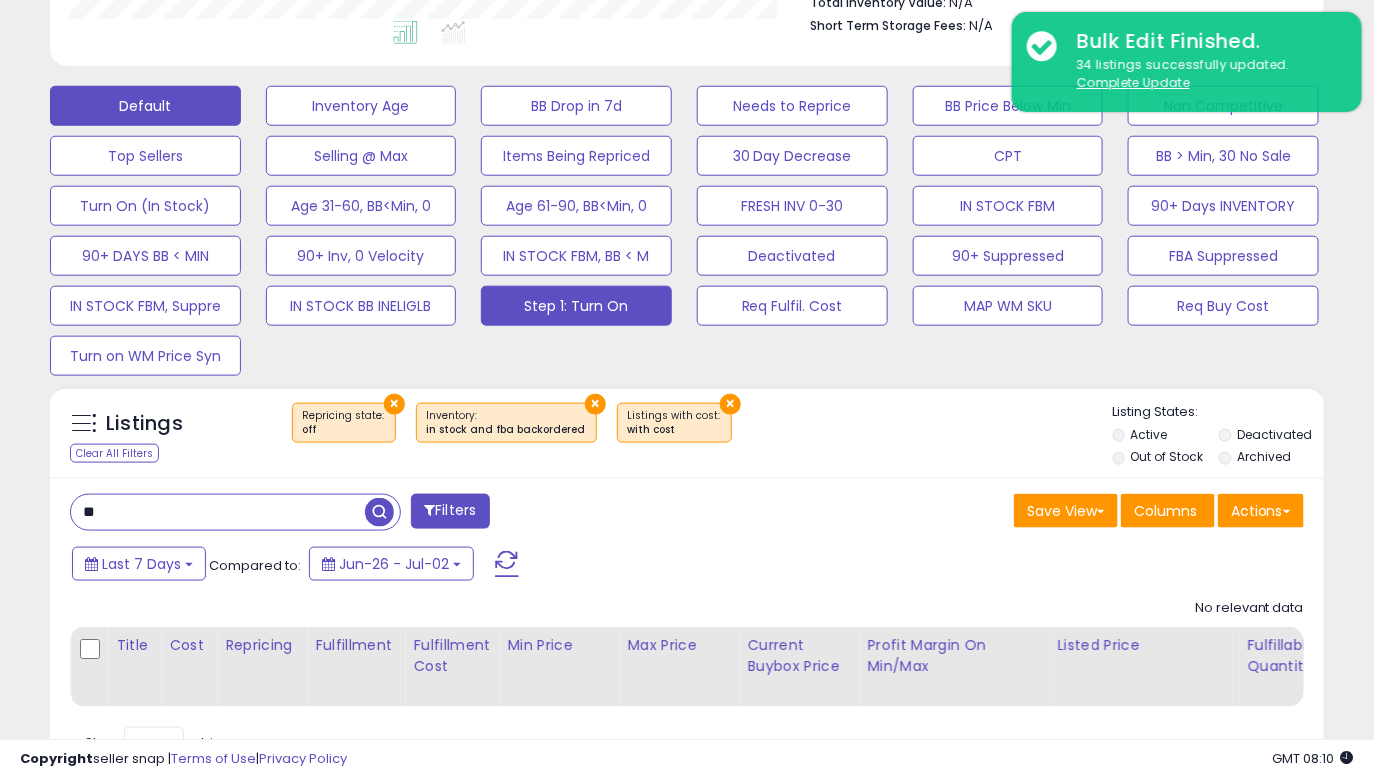 click on "Default" at bounding box center [145, 106] 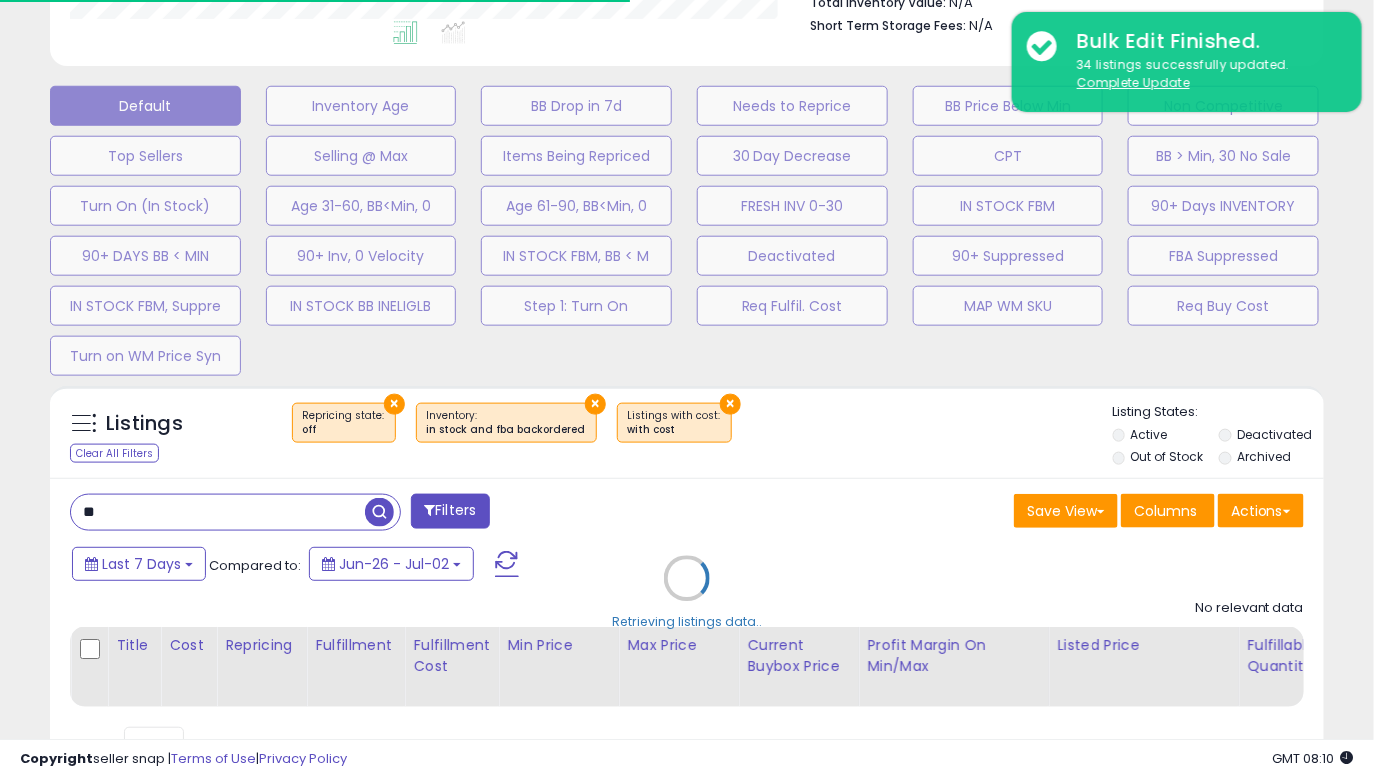 type on "**********" 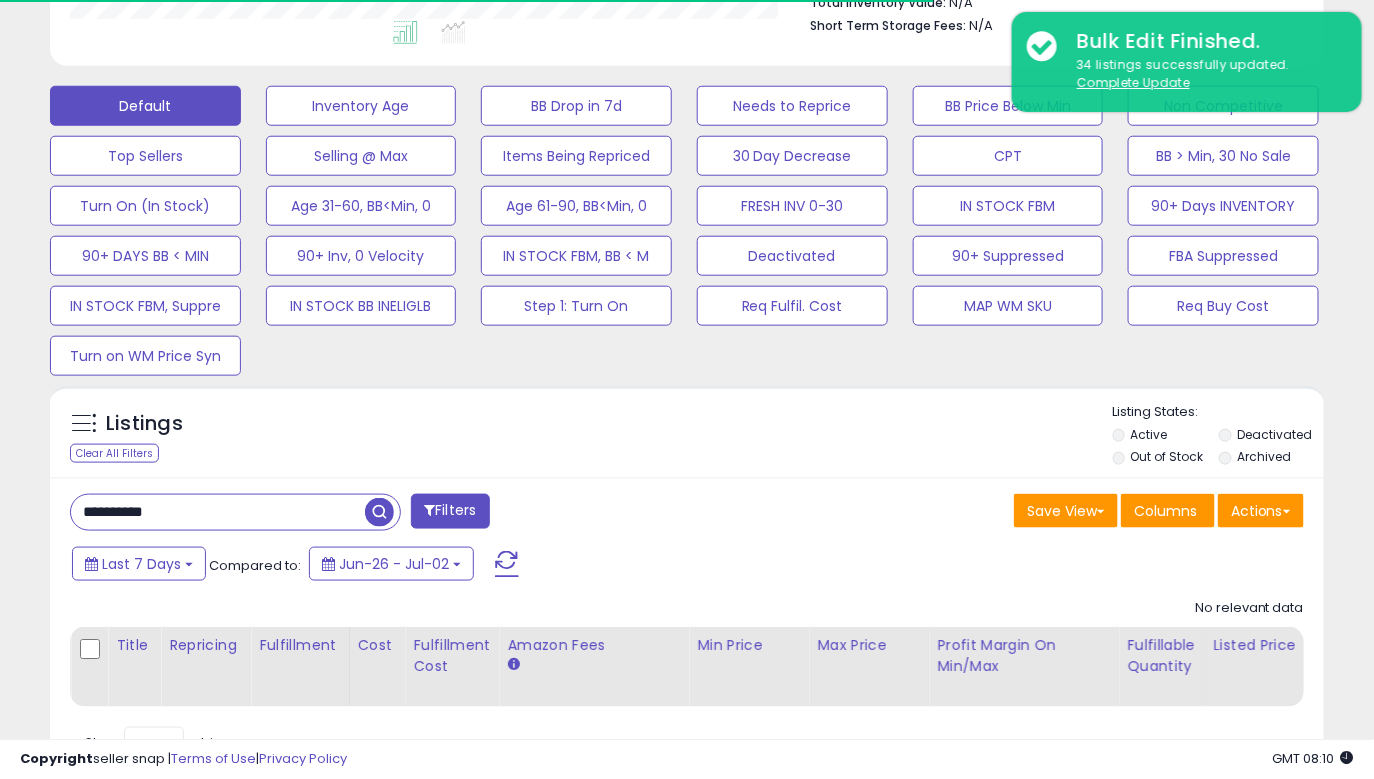 click on "**********" at bounding box center [218, 512] 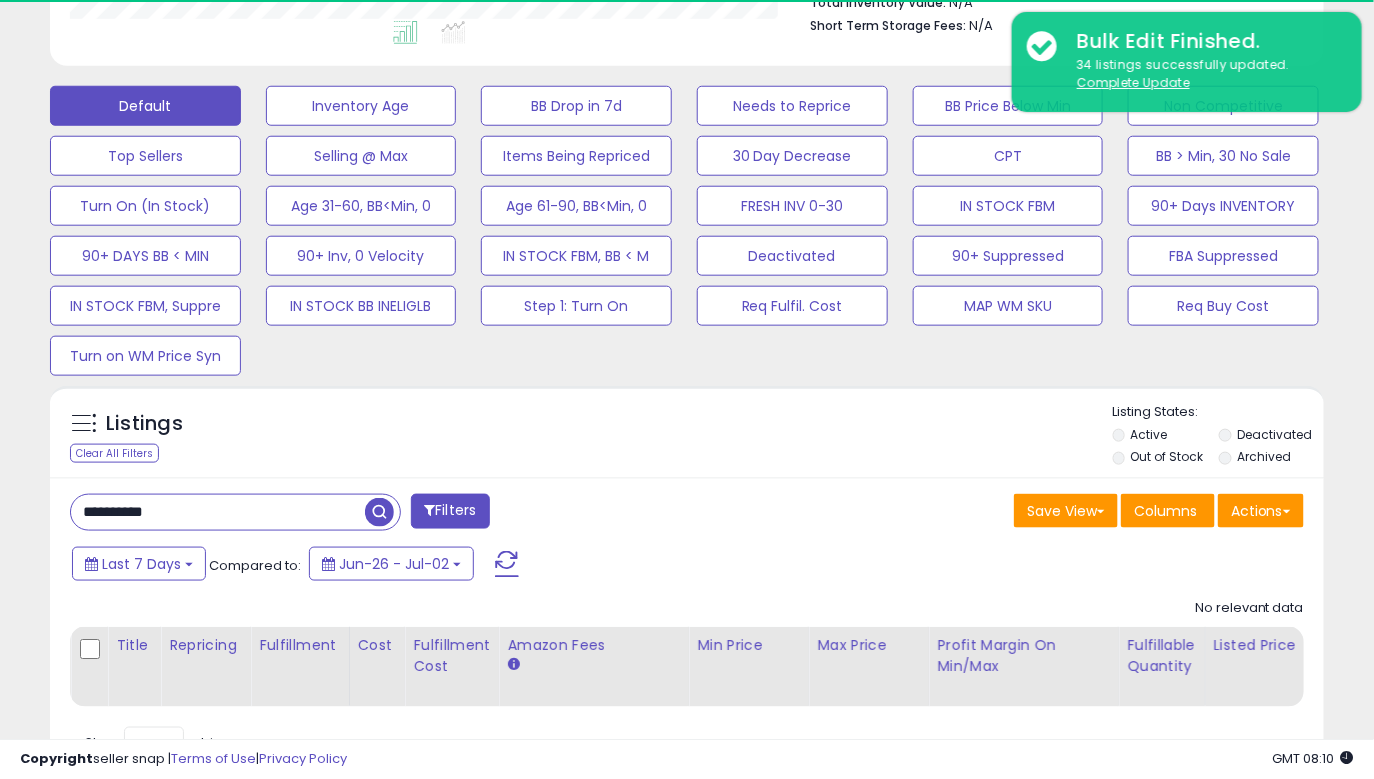 scroll, scrollTop: 999590, scrollLeft: 999262, axis: both 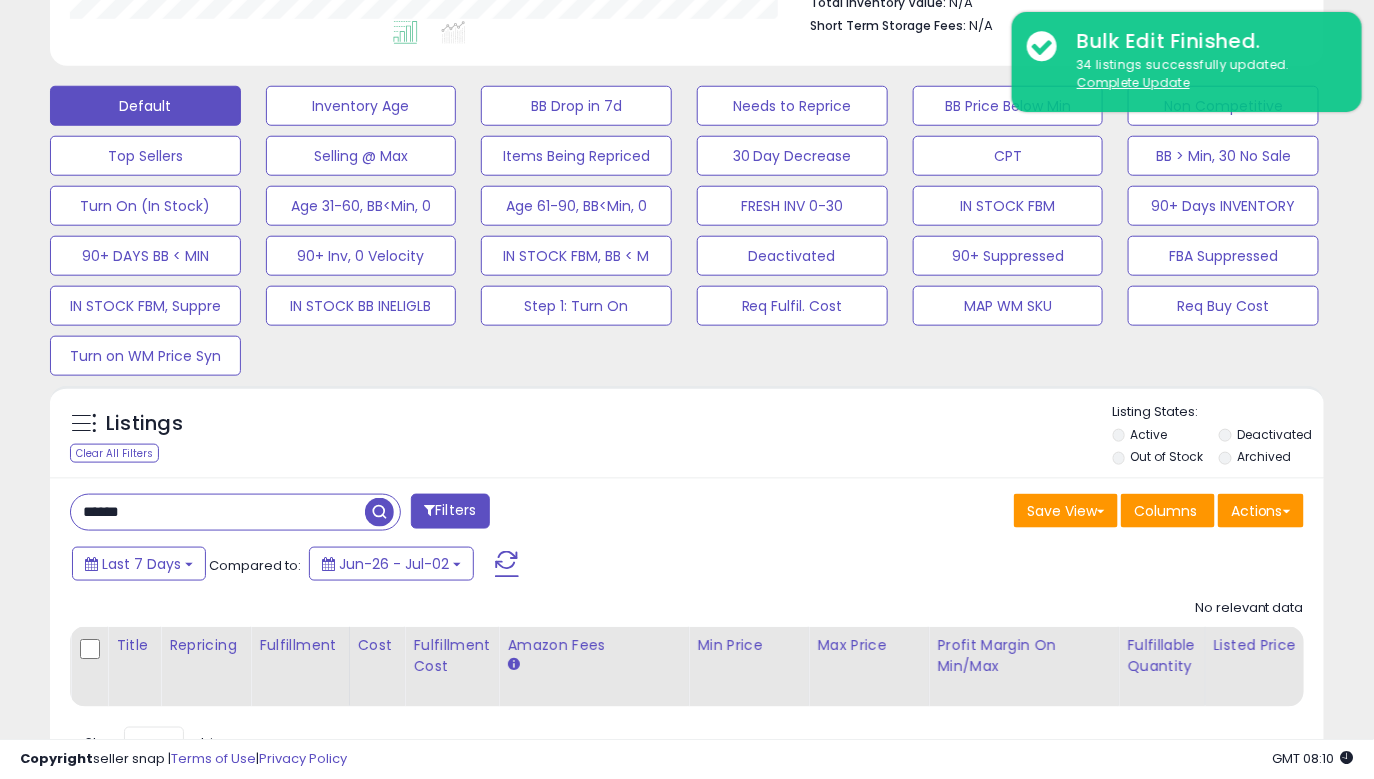 type on "******" 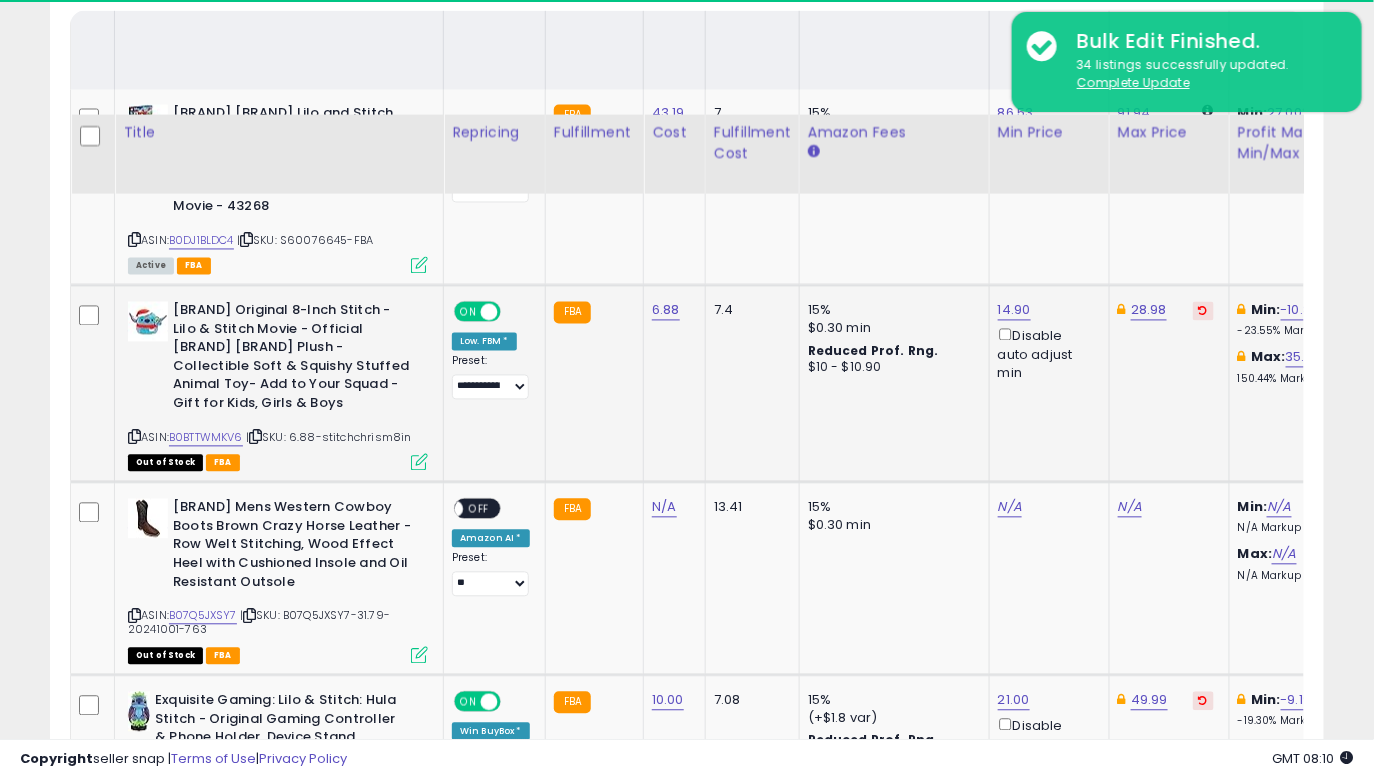scroll, scrollTop: 1298, scrollLeft: 0, axis: vertical 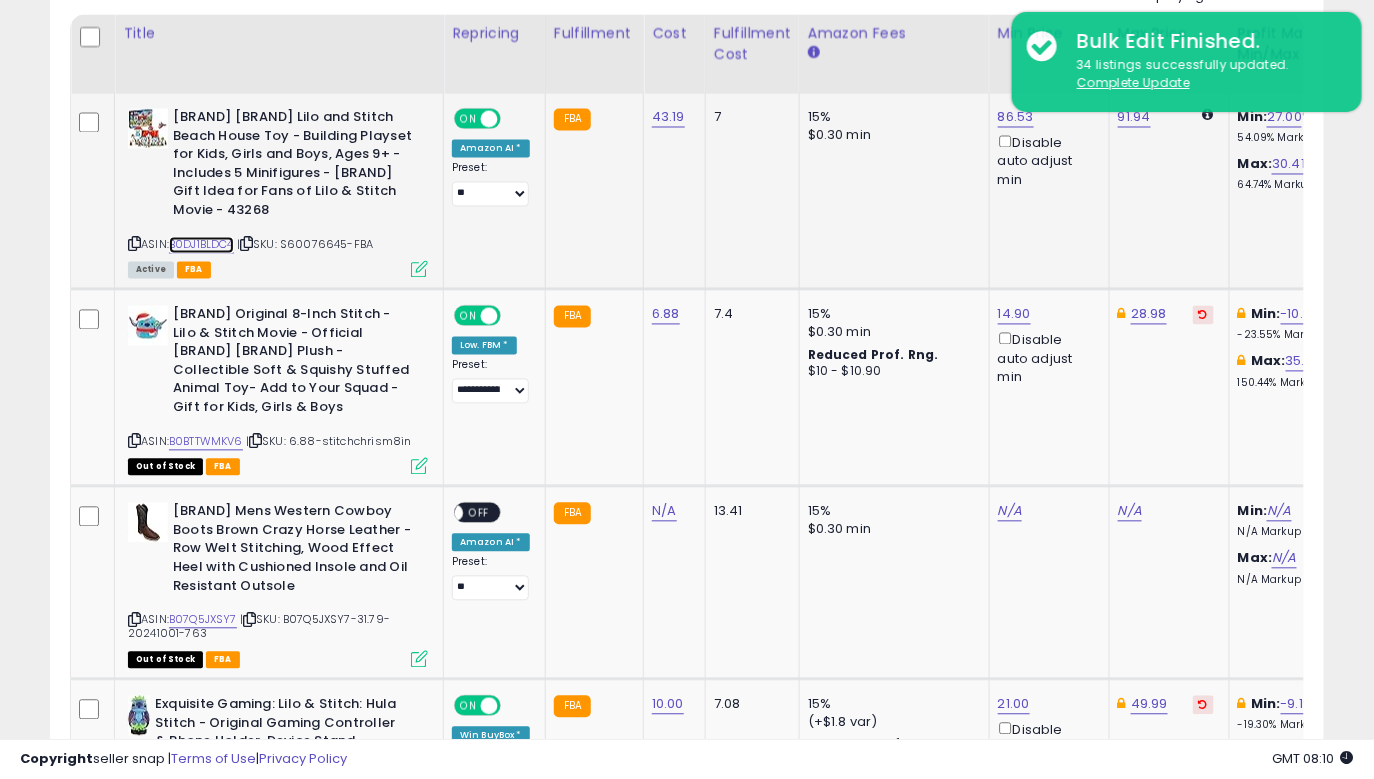 click on "B0DJ1BLDC4" at bounding box center (201, 245) 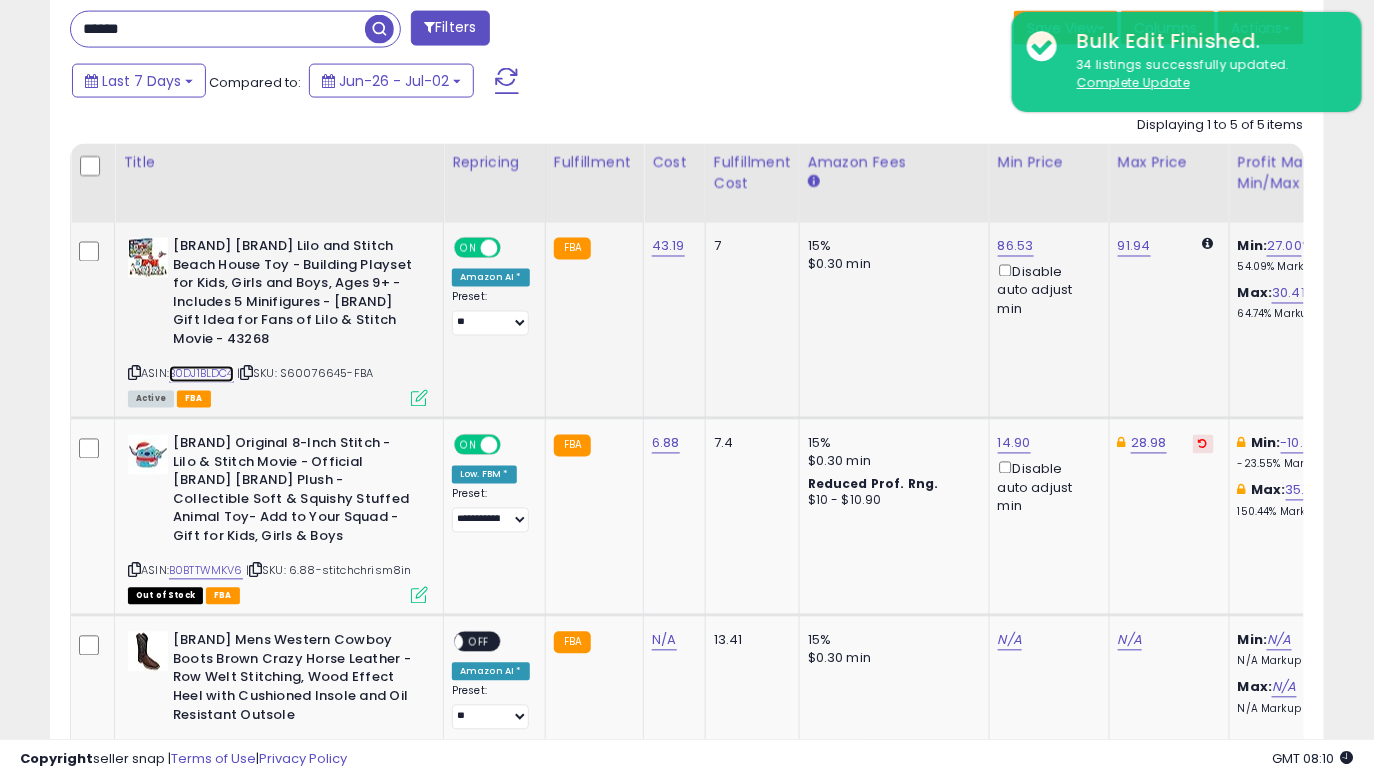 scroll, scrollTop: 1016, scrollLeft: 0, axis: vertical 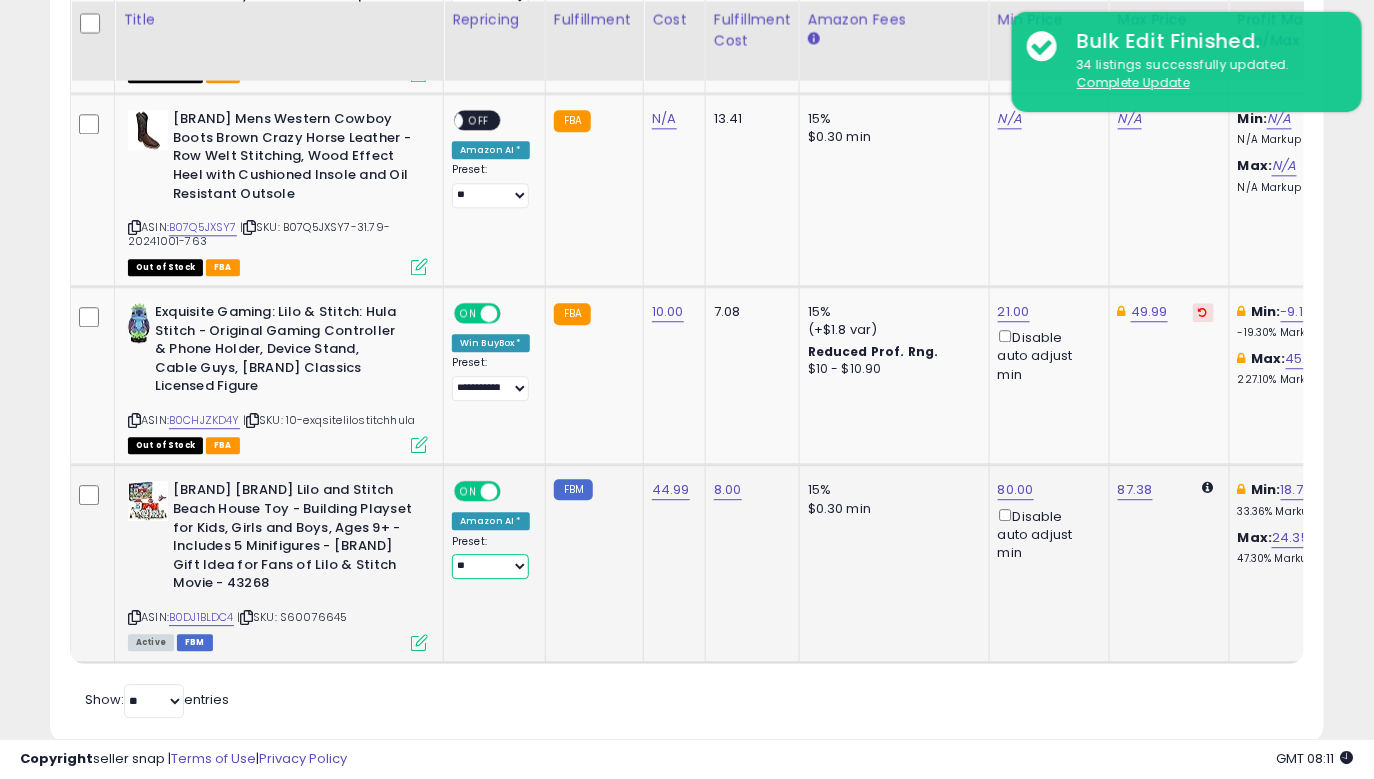 click on "**********" at bounding box center (490, 566) 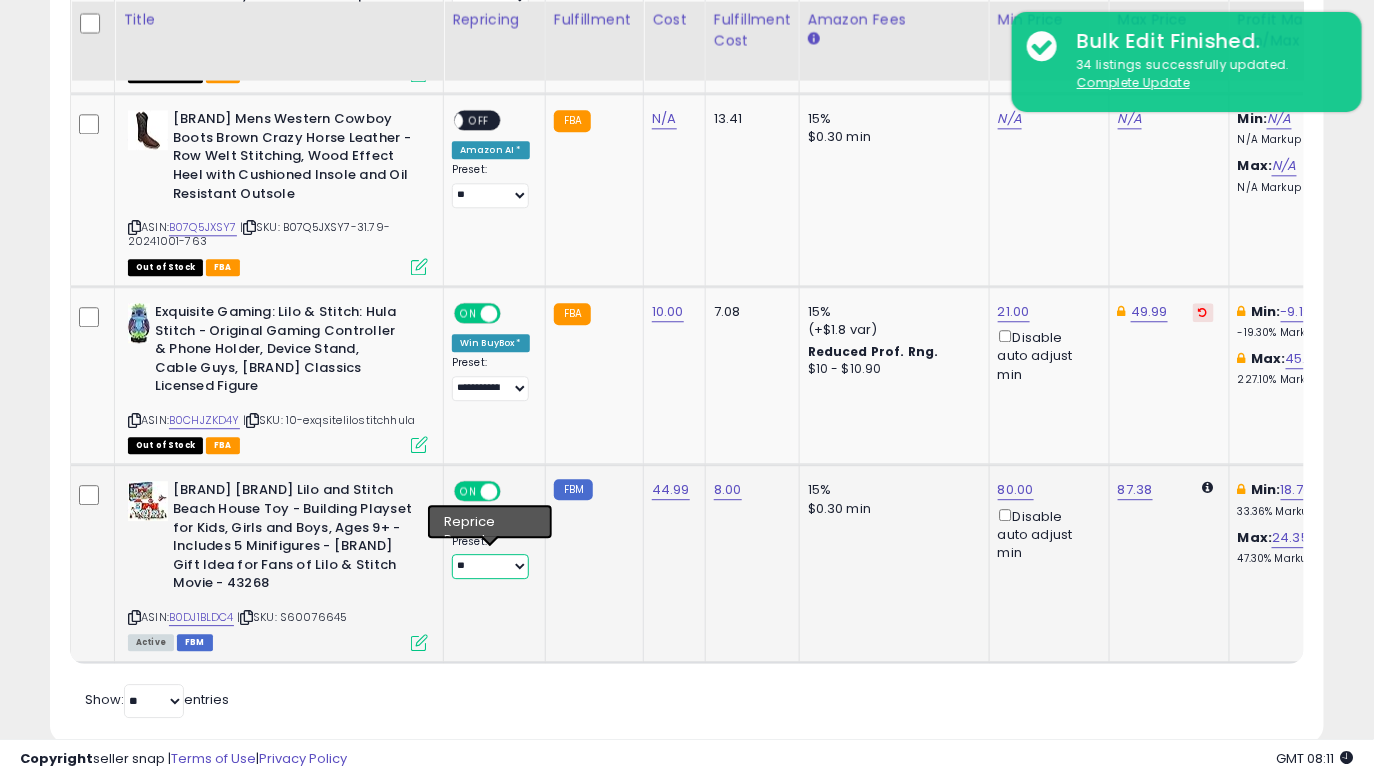select on "**********" 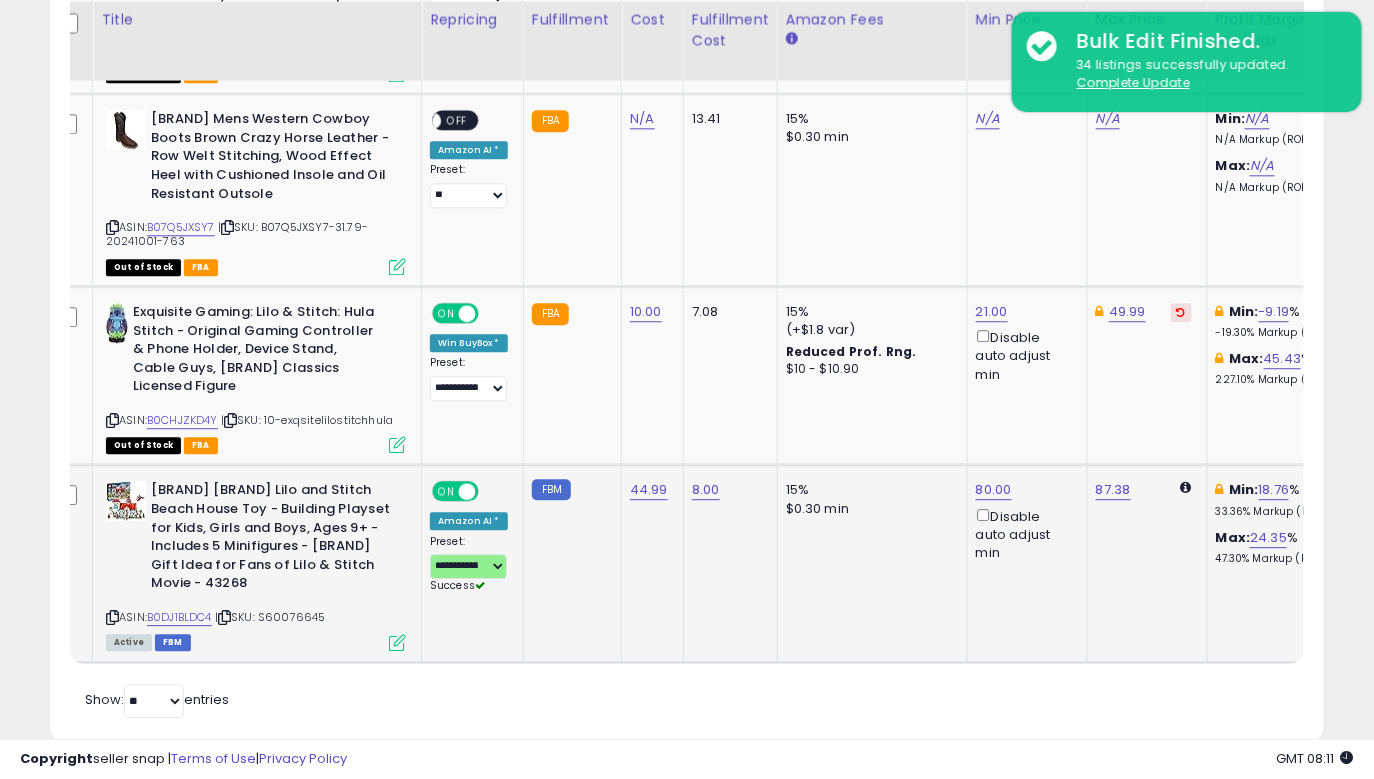 click on "15%" at bounding box center (869, 490) 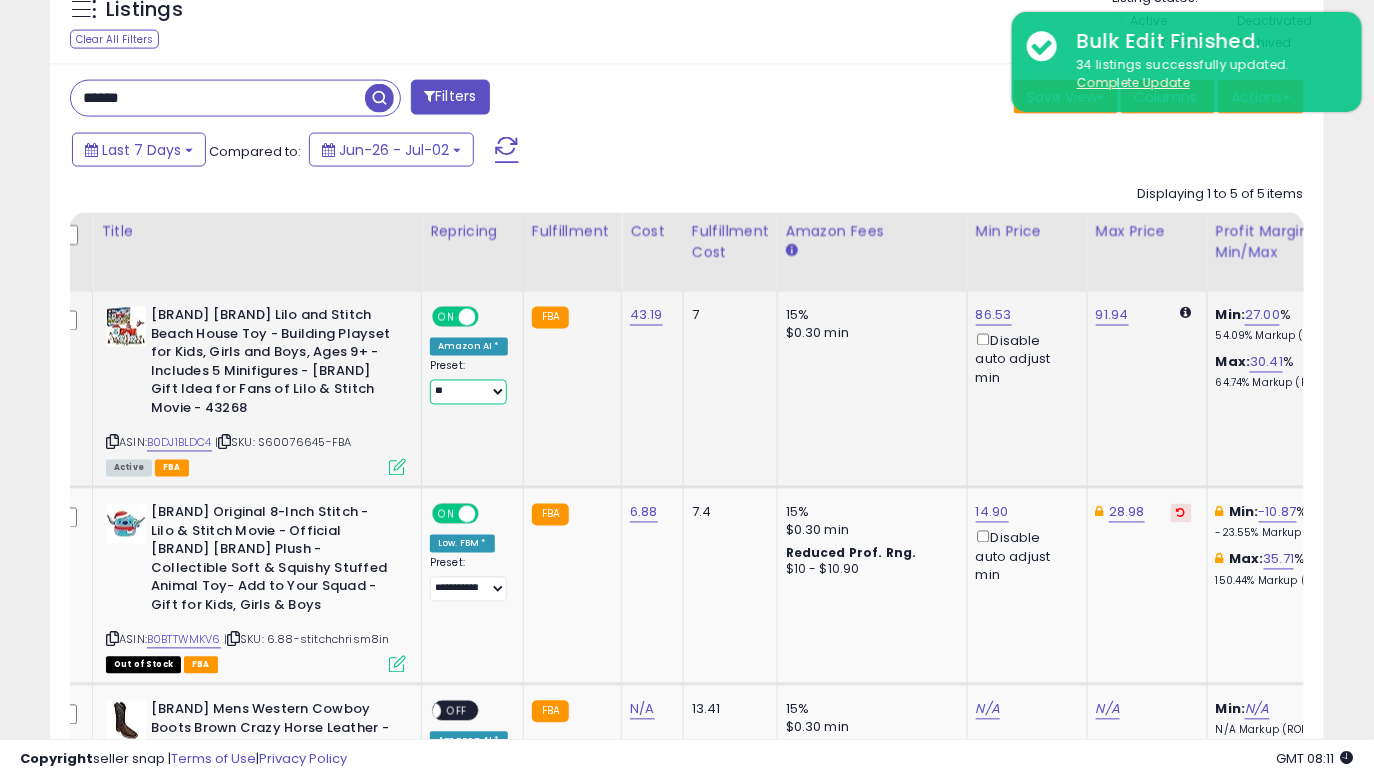 click on "**********" at bounding box center (468, 392) 